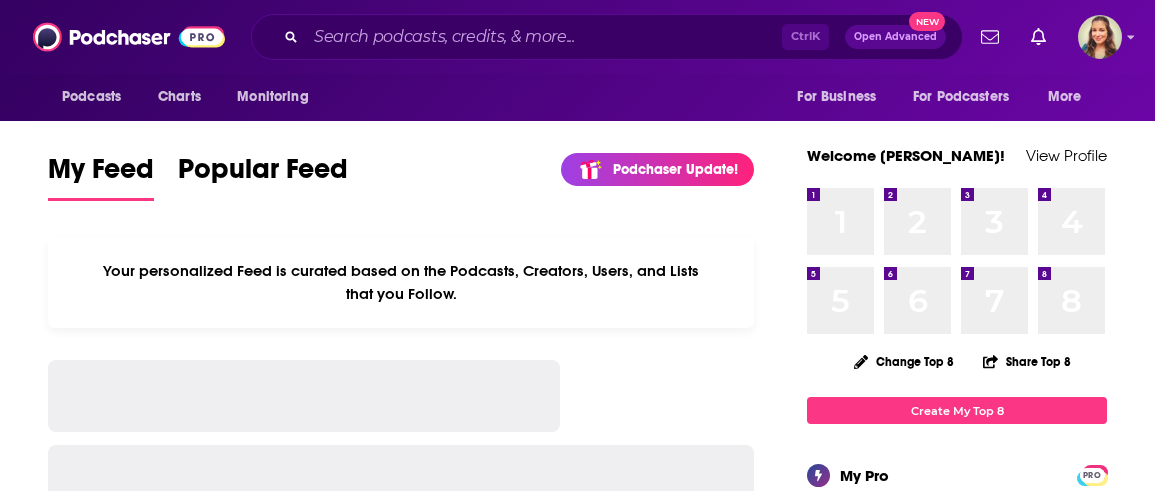 scroll, scrollTop: 0, scrollLeft: 0, axis: both 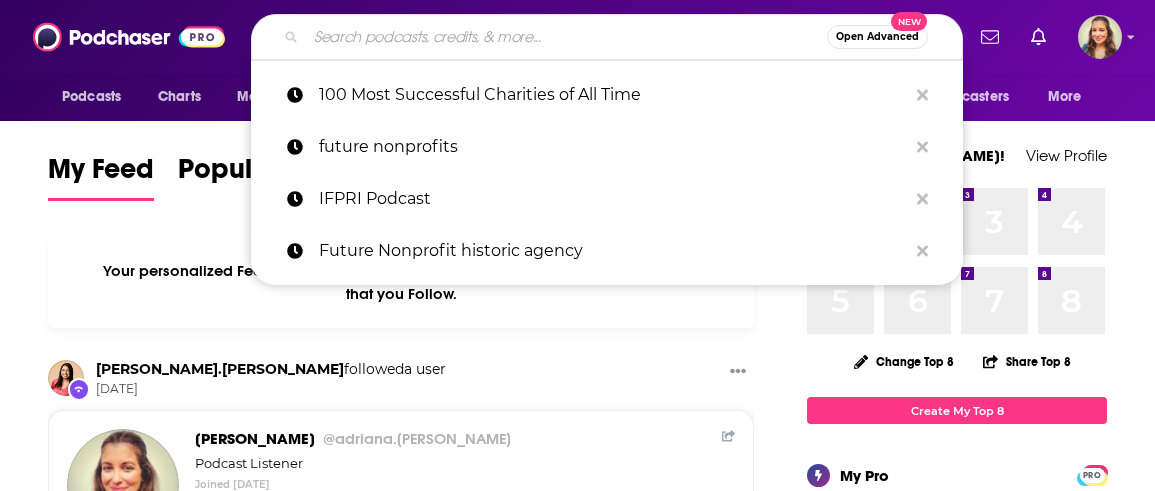 click at bounding box center (566, 37) 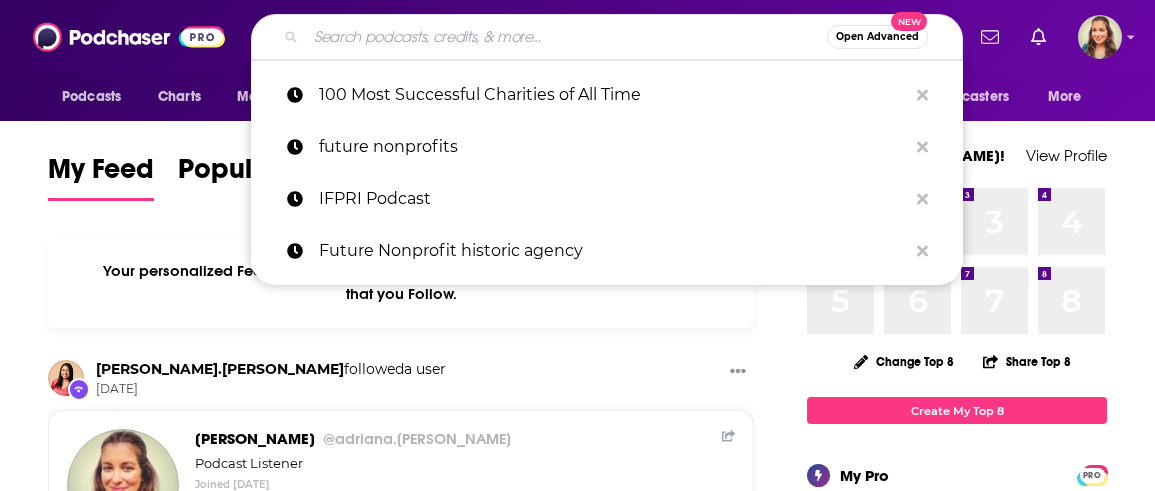 click at bounding box center (566, 37) 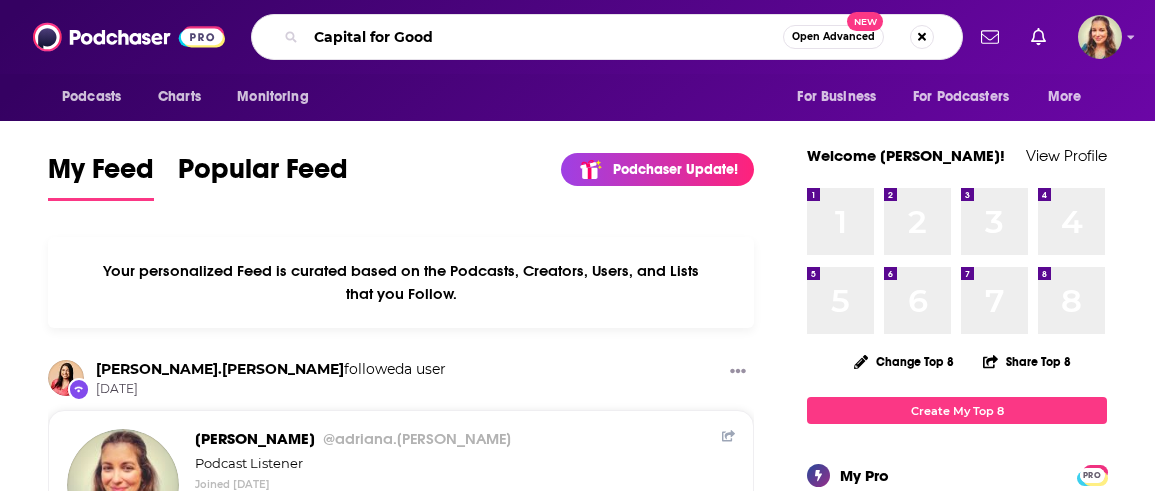 type on "Capital for Good" 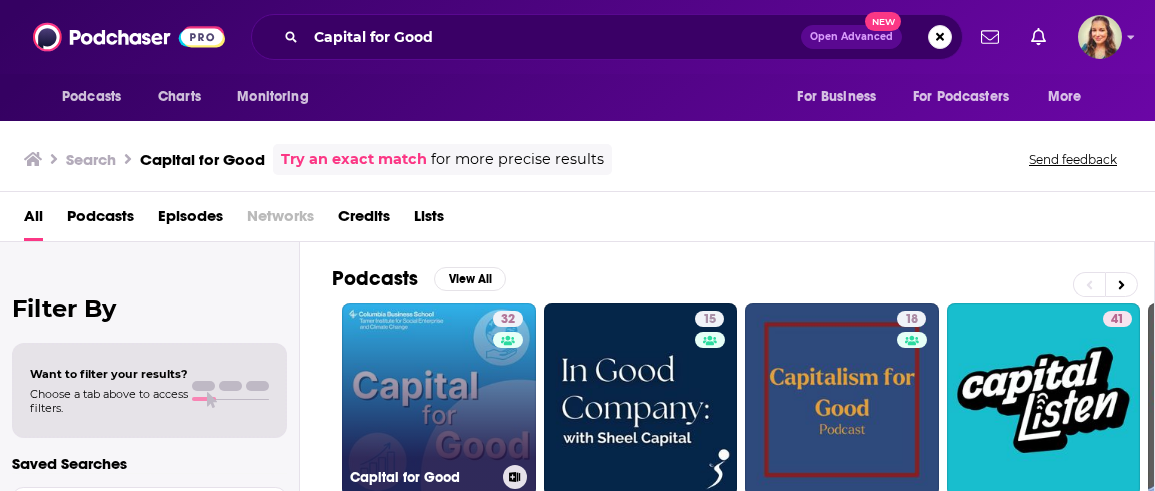 click on "32 Capital for Good" at bounding box center (439, 400) 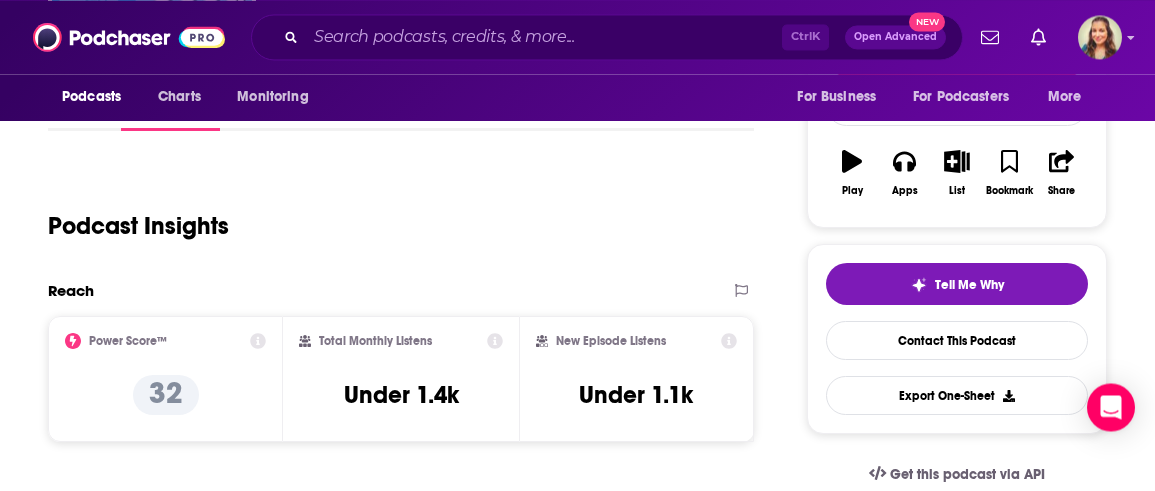 scroll, scrollTop: 342, scrollLeft: 0, axis: vertical 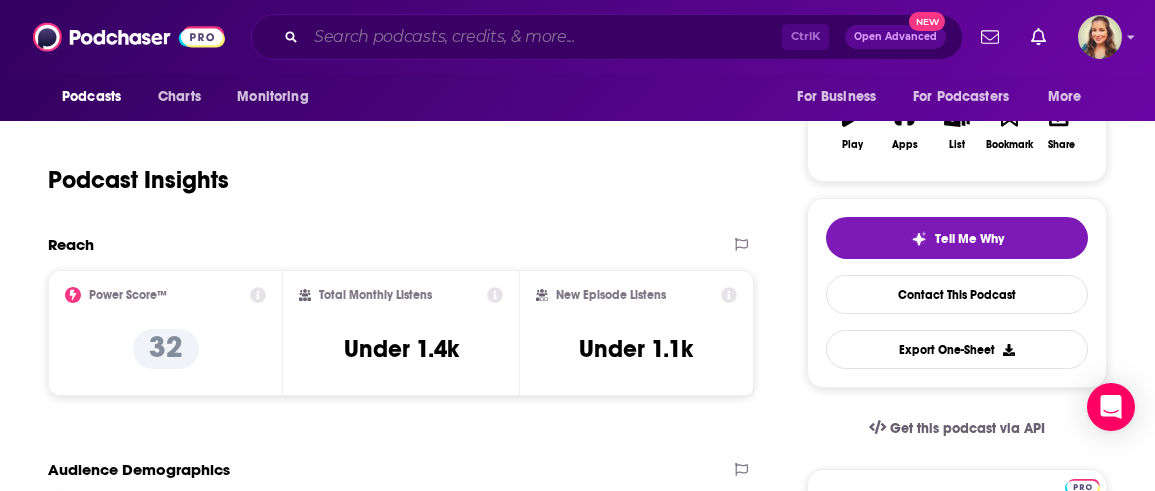 click at bounding box center (544, 37) 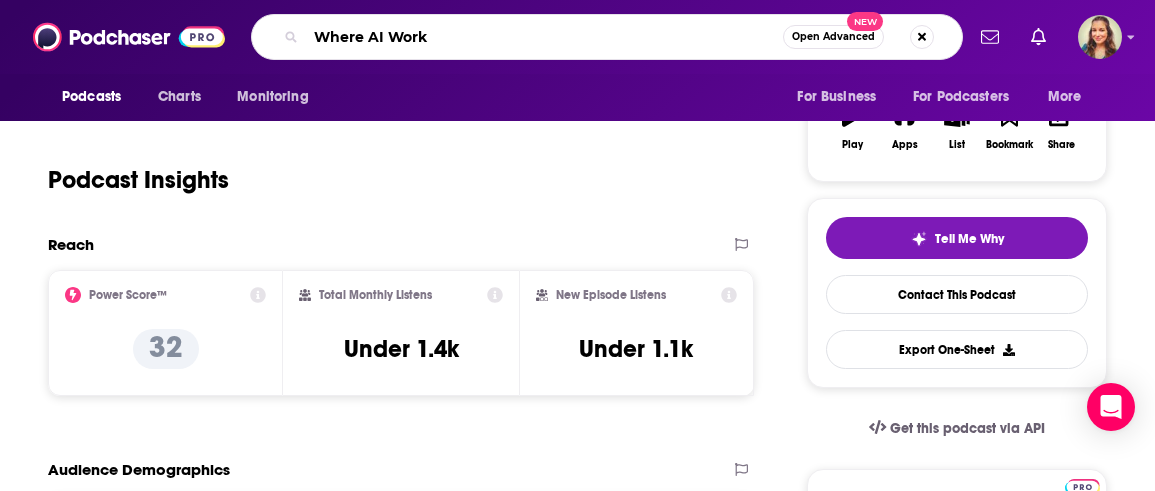 type on "Where AI Works" 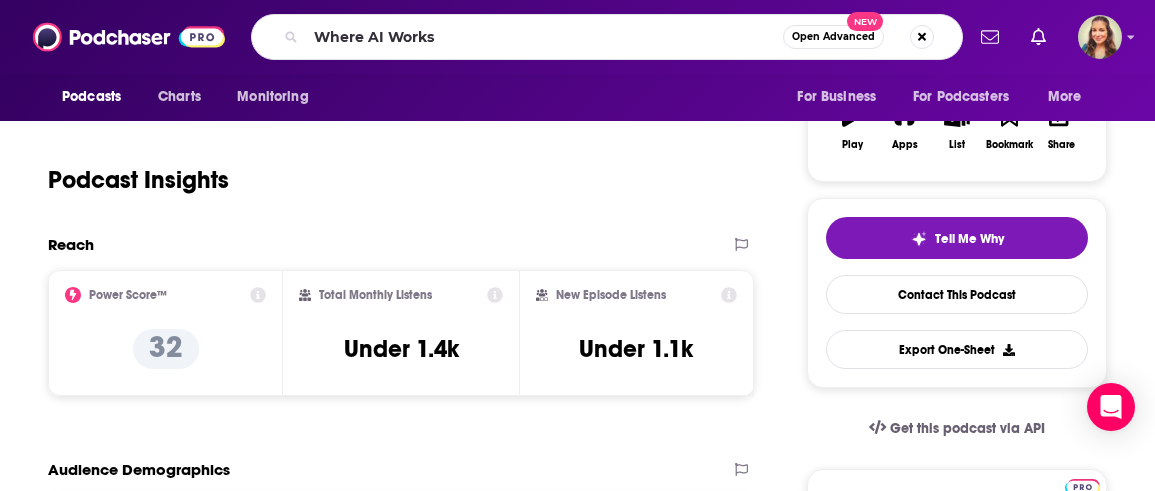 scroll, scrollTop: 0, scrollLeft: 0, axis: both 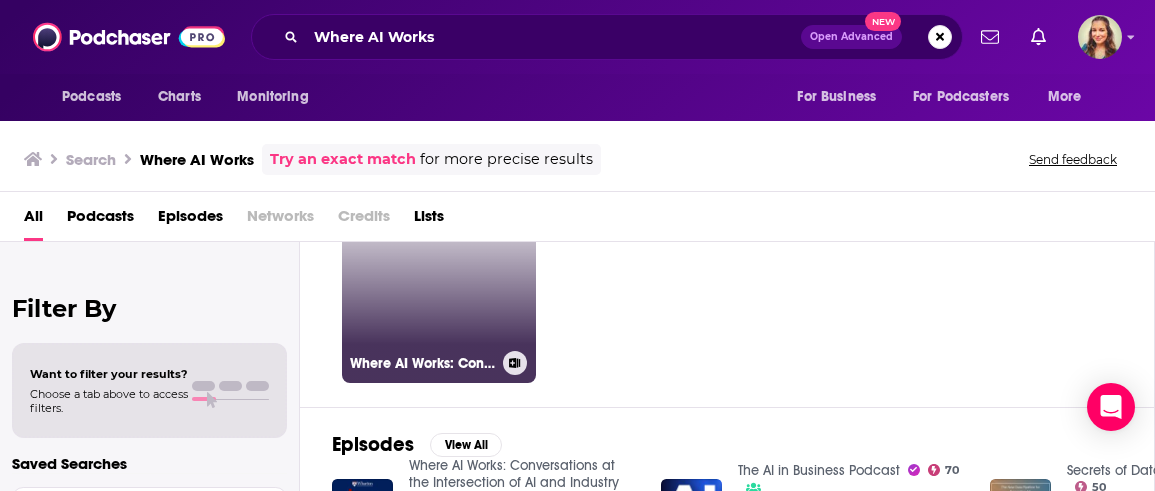 click on "Where AI Works: Conversations at the Intersection of AI and Industry" at bounding box center [422, 363] 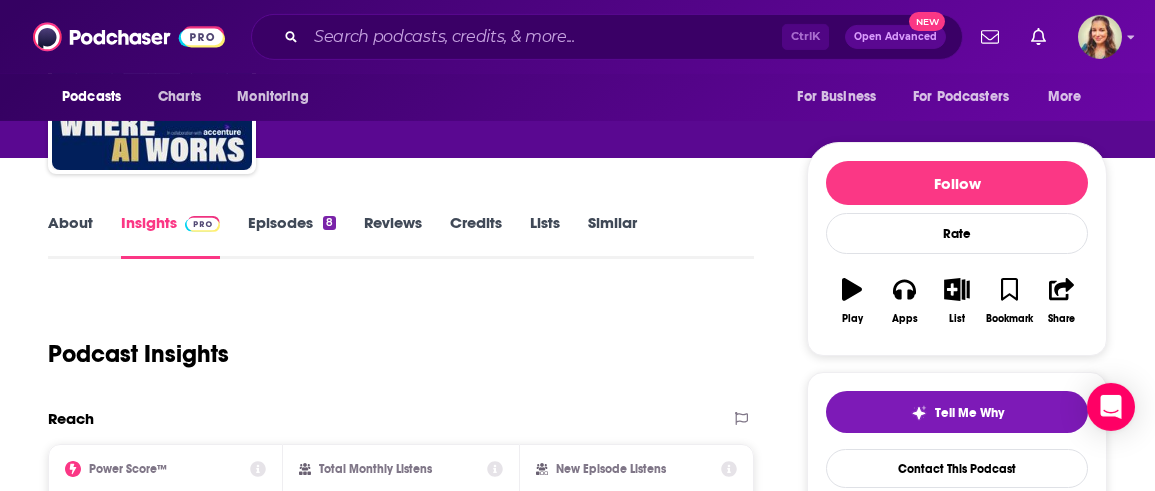 scroll, scrollTop: 228, scrollLeft: 0, axis: vertical 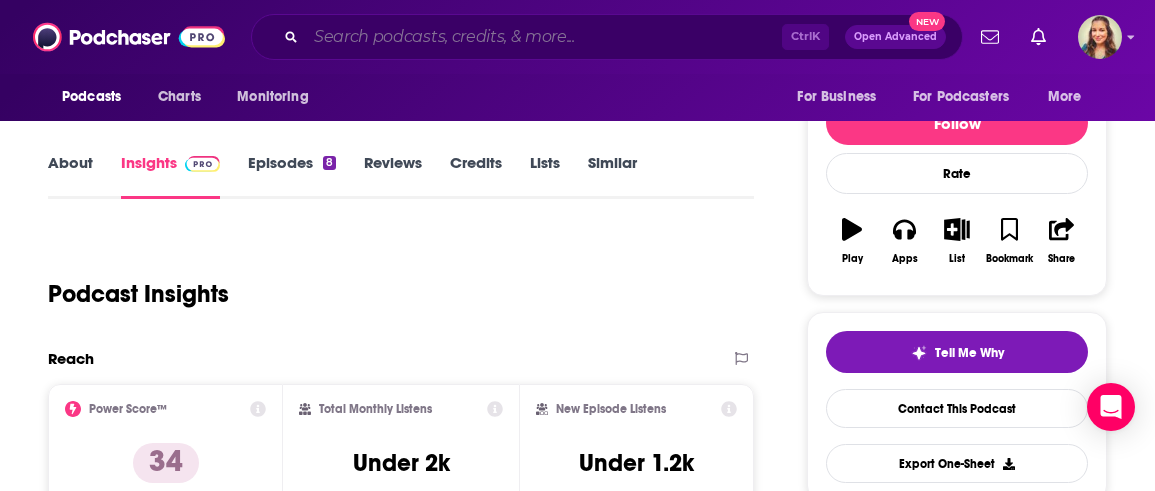 click at bounding box center [544, 37] 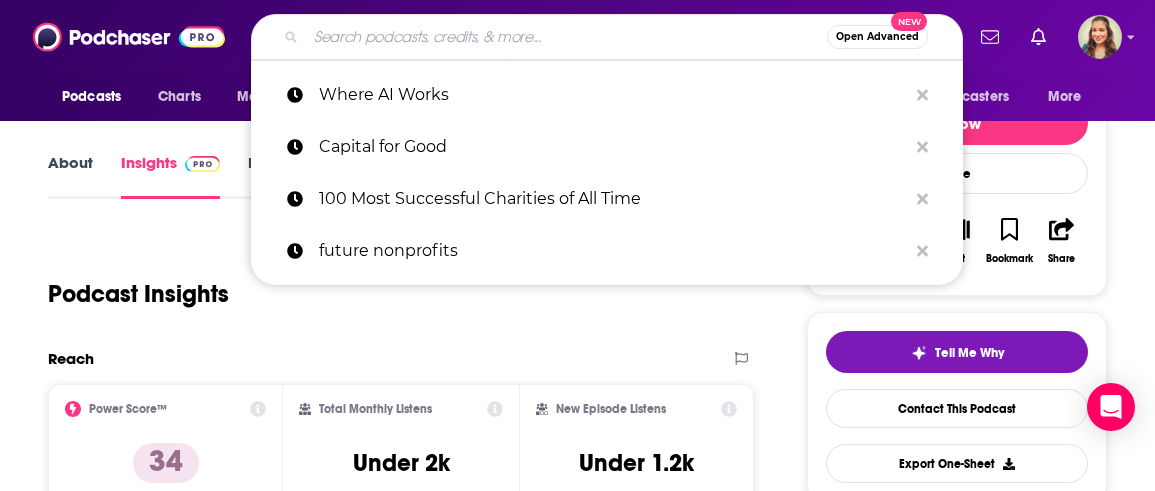 paste on "C" 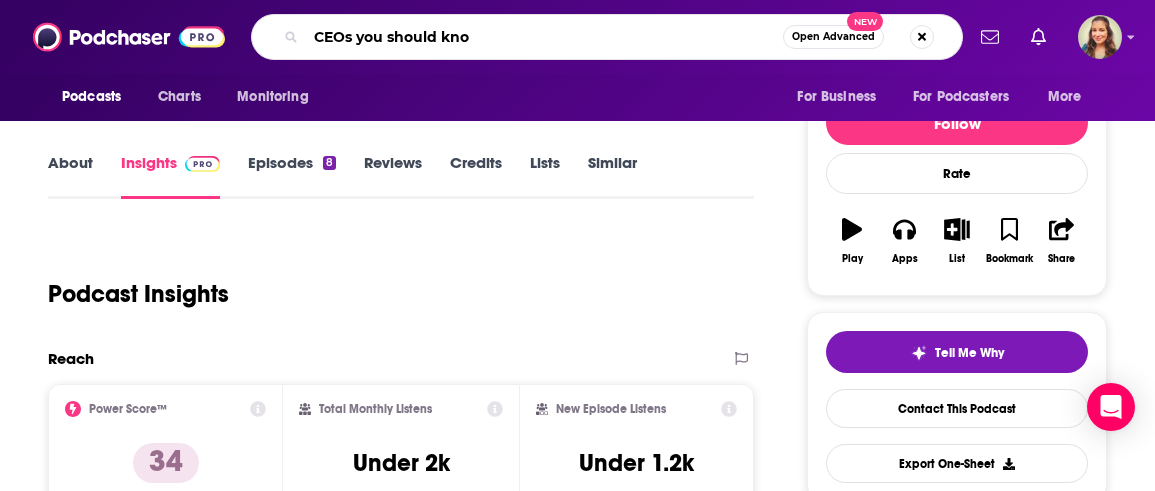 type on "CEOs you should know" 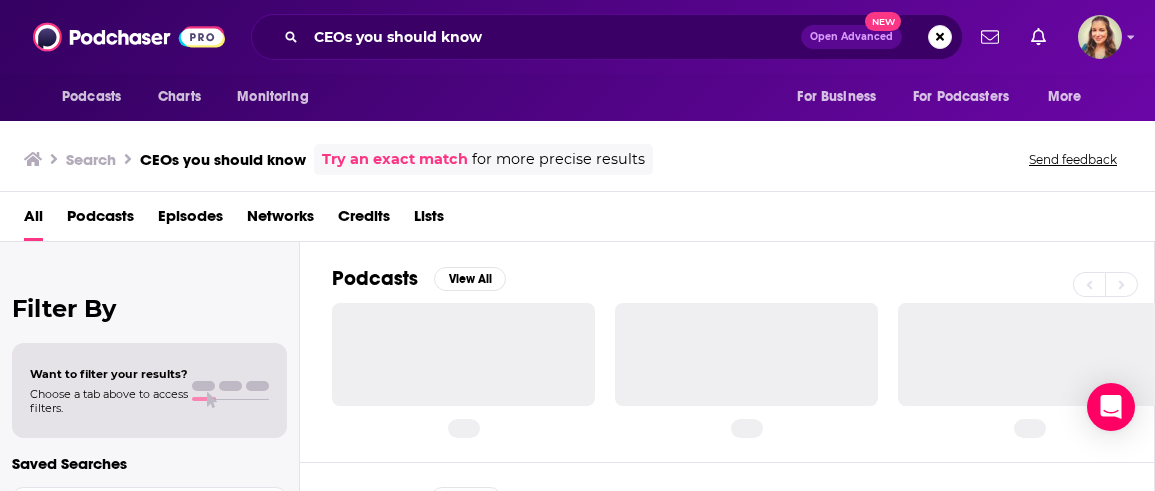 scroll, scrollTop: 0, scrollLeft: 0, axis: both 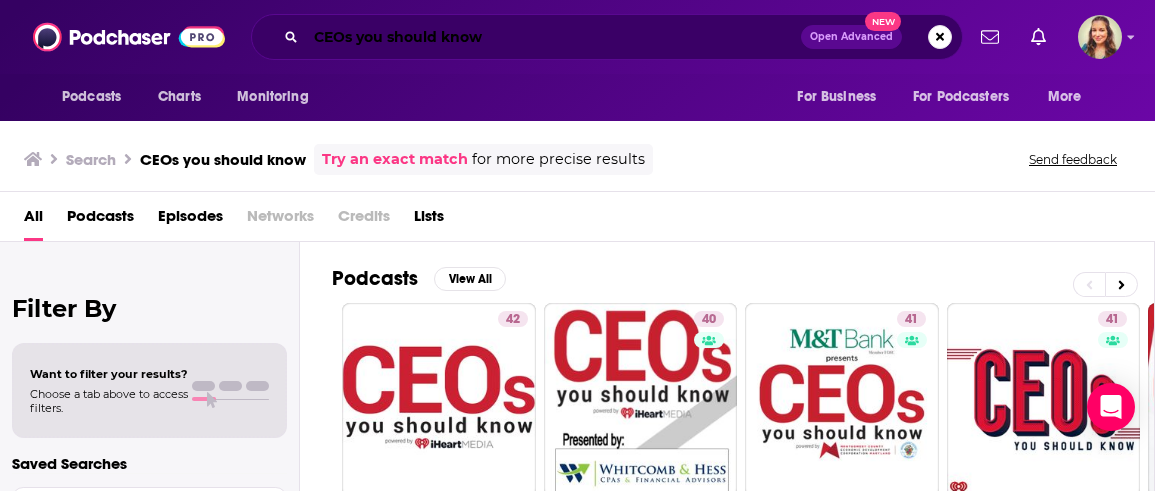 click on "CEOs you should know" at bounding box center [553, 37] 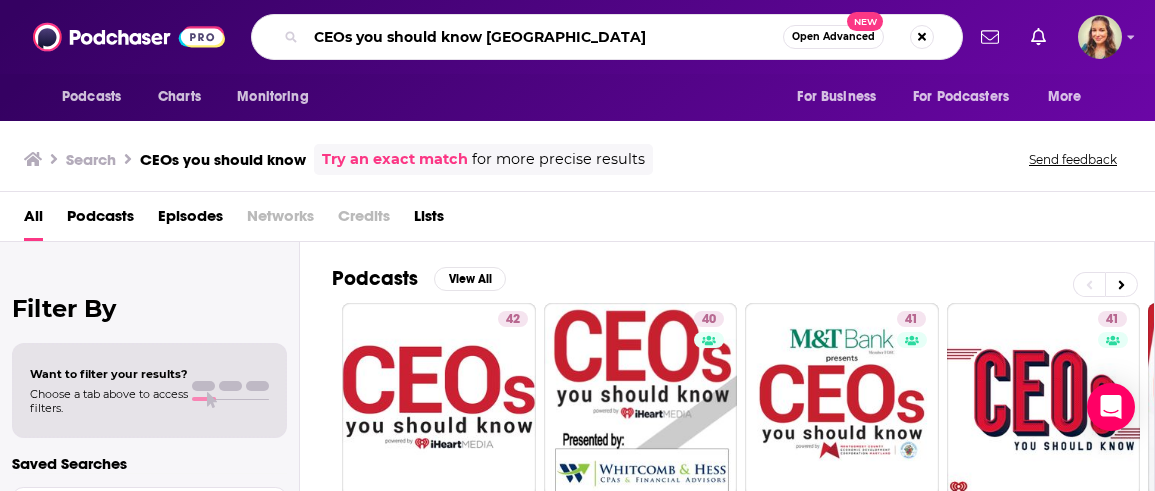 type on "CEOs you should know [GEOGRAPHIC_DATA]" 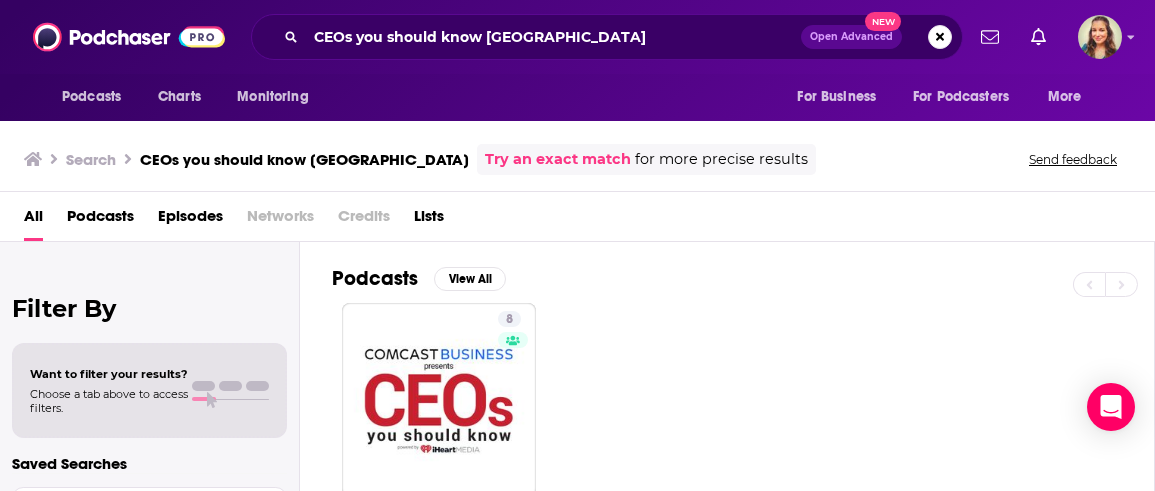 scroll, scrollTop: 114, scrollLeft: 0, axis: vertical 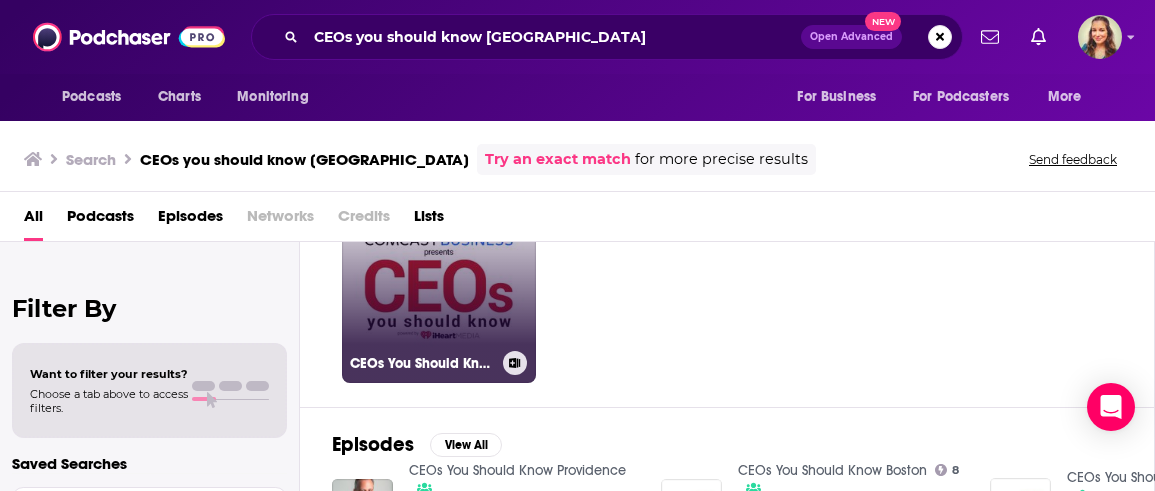 click on "8 CEOs You Should Know Boston" at bounding box center (439, 286) 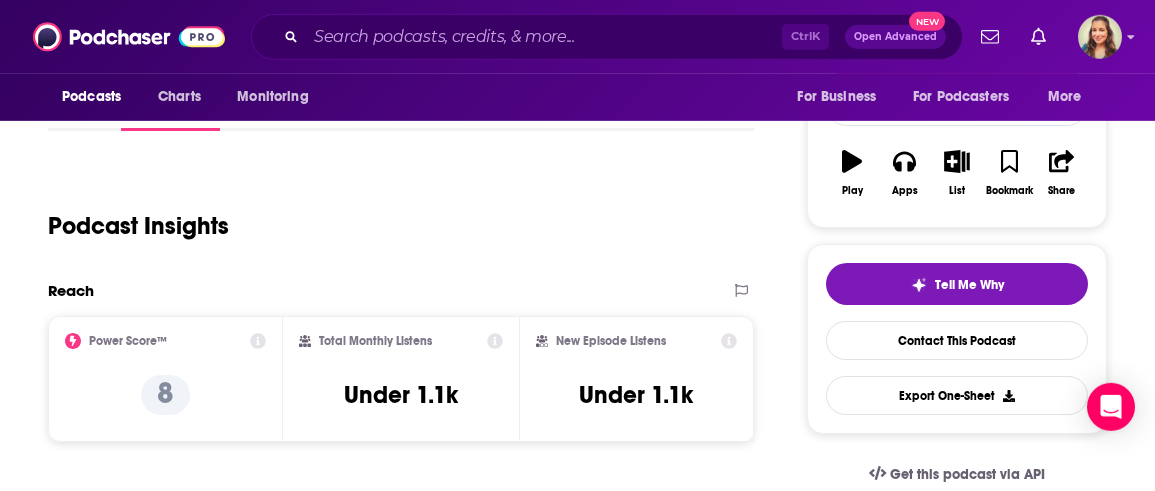 scroll, scrollTop: 342, scrollLeft: 0, axis: vertical 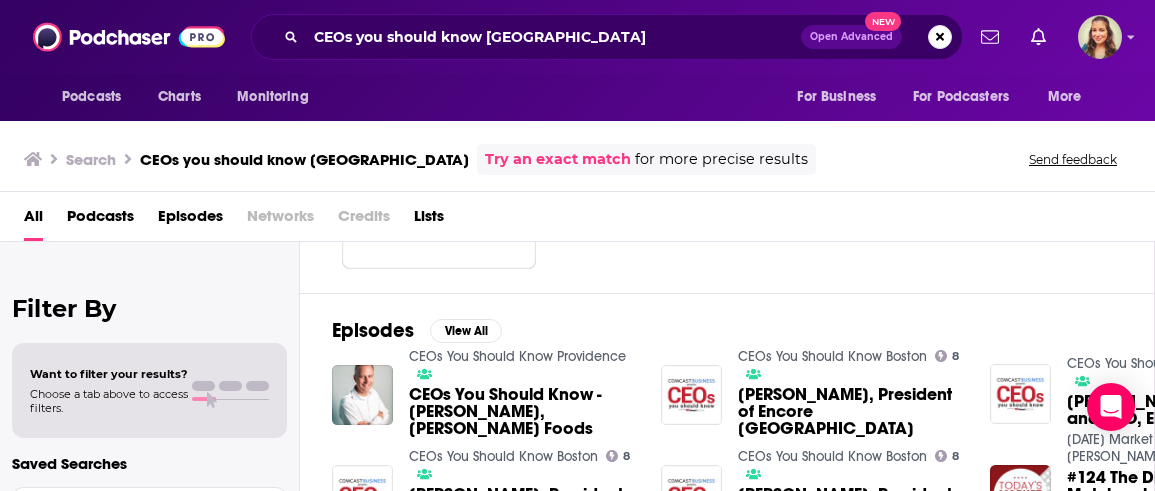 click on "CEOs You Should Know Boston" at bounding box center [832, 356] 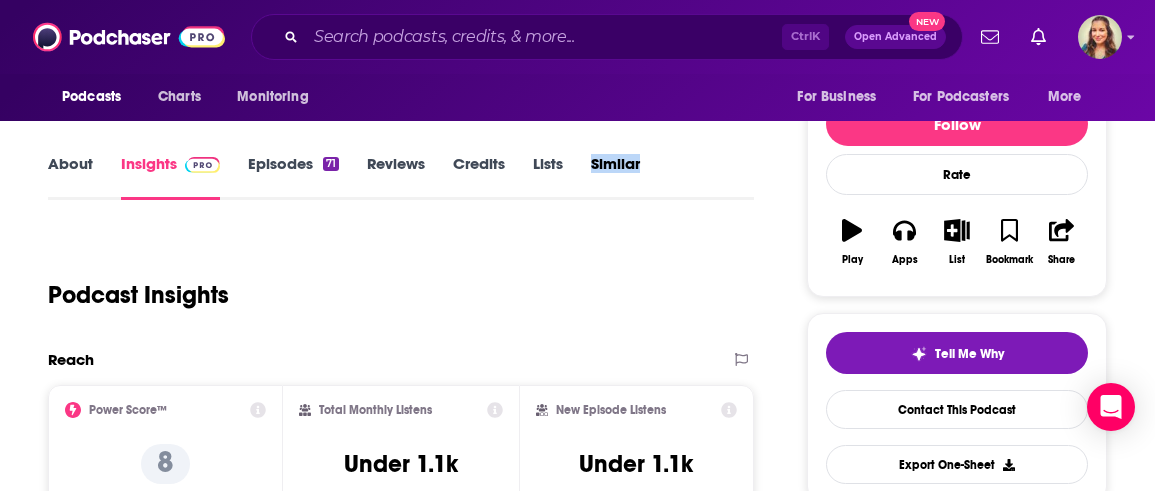 scroll, scrollTop: 228, scrollLeft: 0, axis: vertical 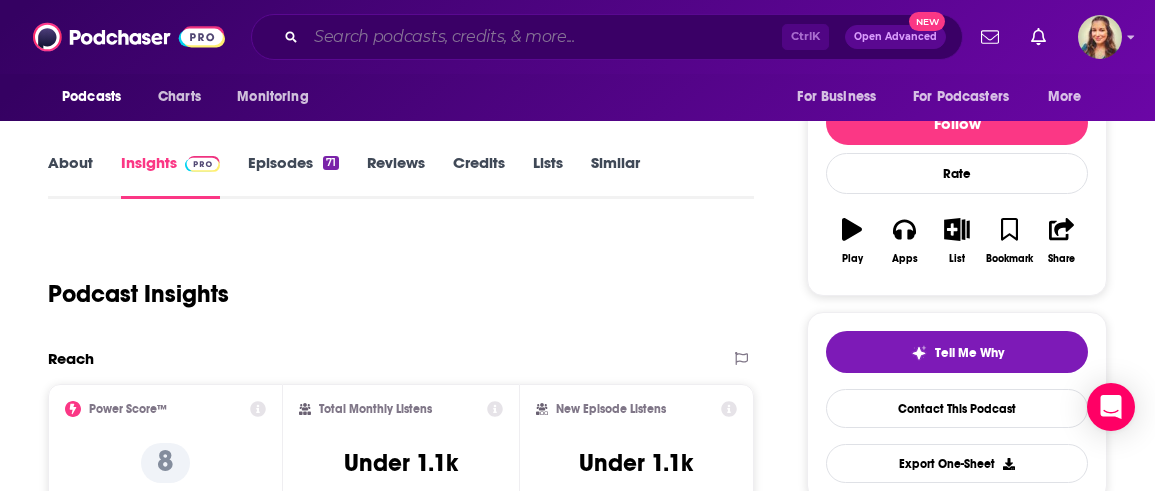 click at bounding box center [544, 37] 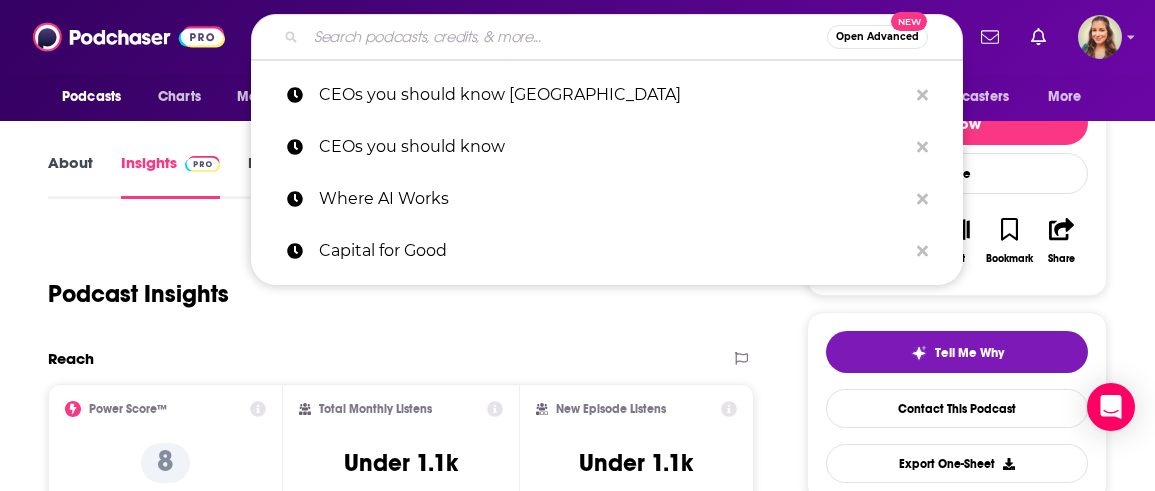 paste on "R" 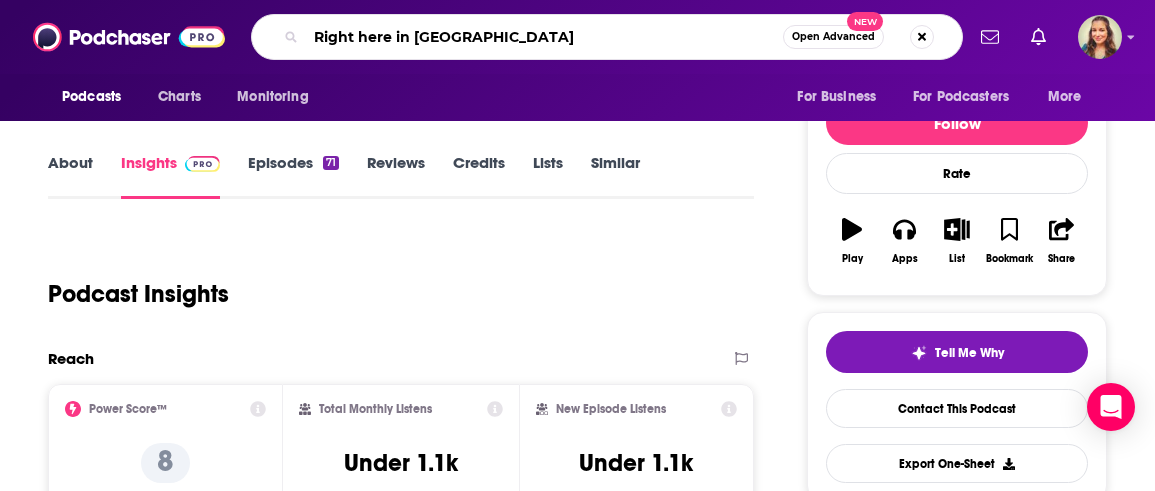 type on "Right here in [GEOGRAPHIC_DATA]" 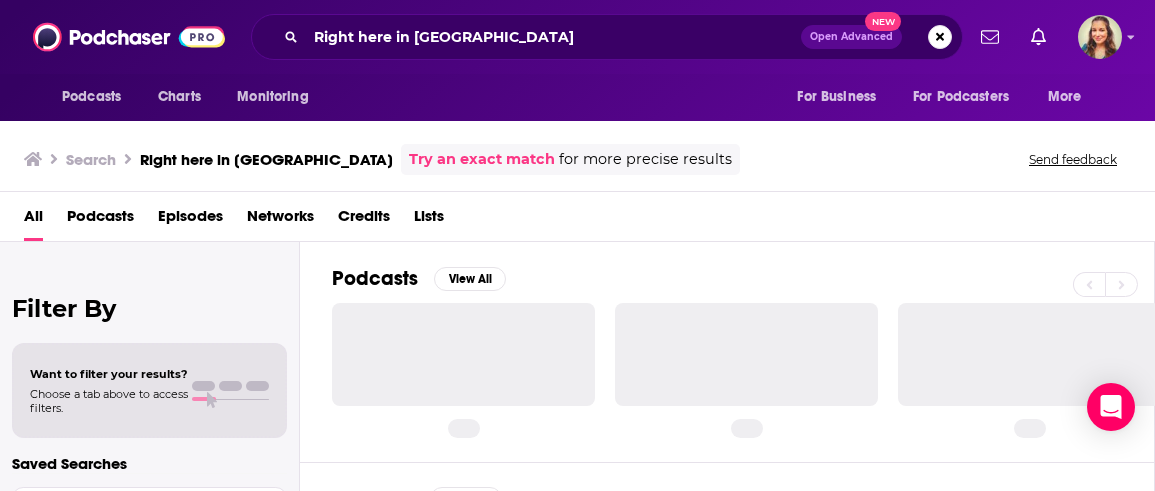 scroll, scrollTop: 0, scrollLeft: 0, axis: both 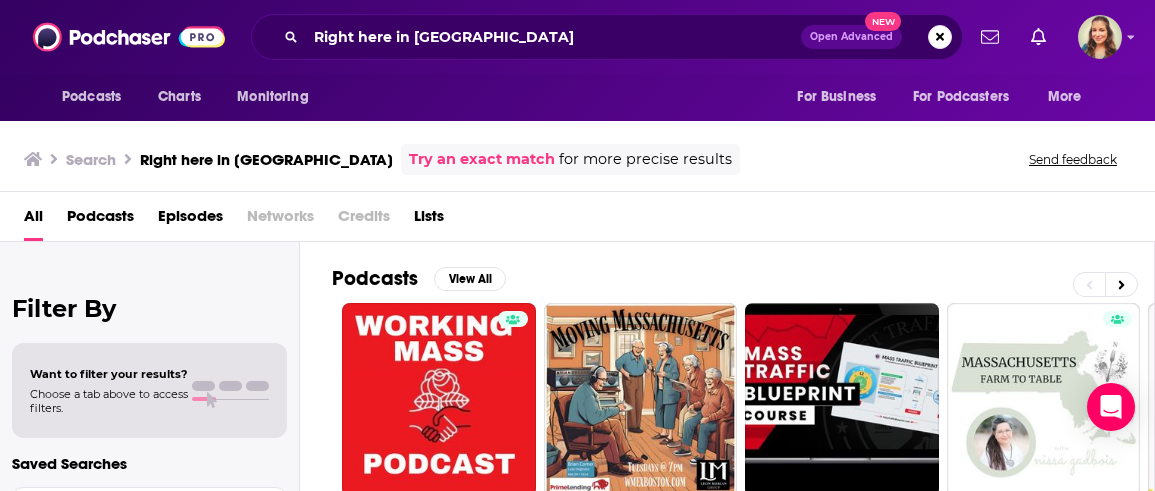 click on "Podcasts View All" at bounding box center (743, 284) 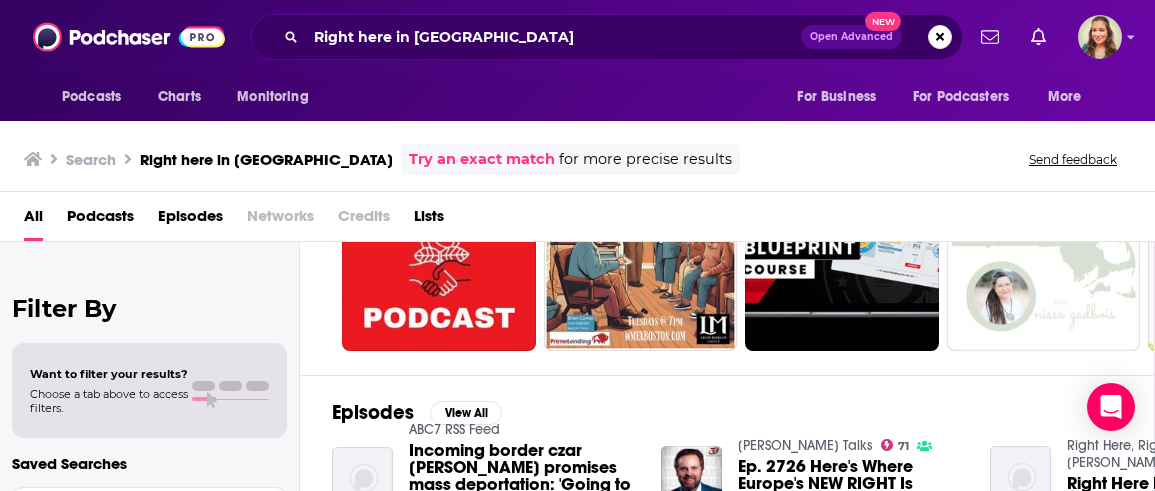 scroll, scrollTop: 114, scrollLeft: 0, axis: vertical 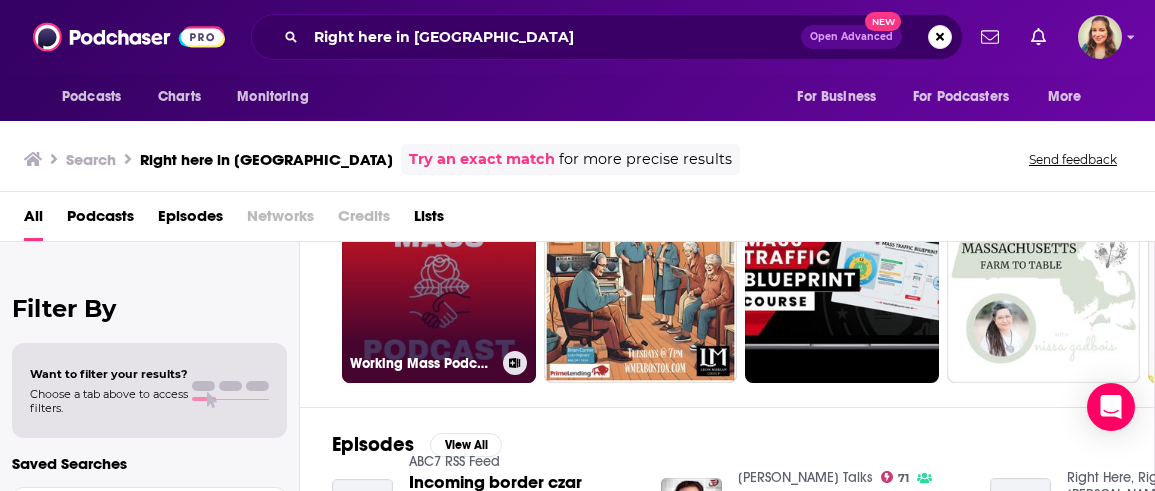click on "Working Mass Podcast" at bounding box center (439, 286) 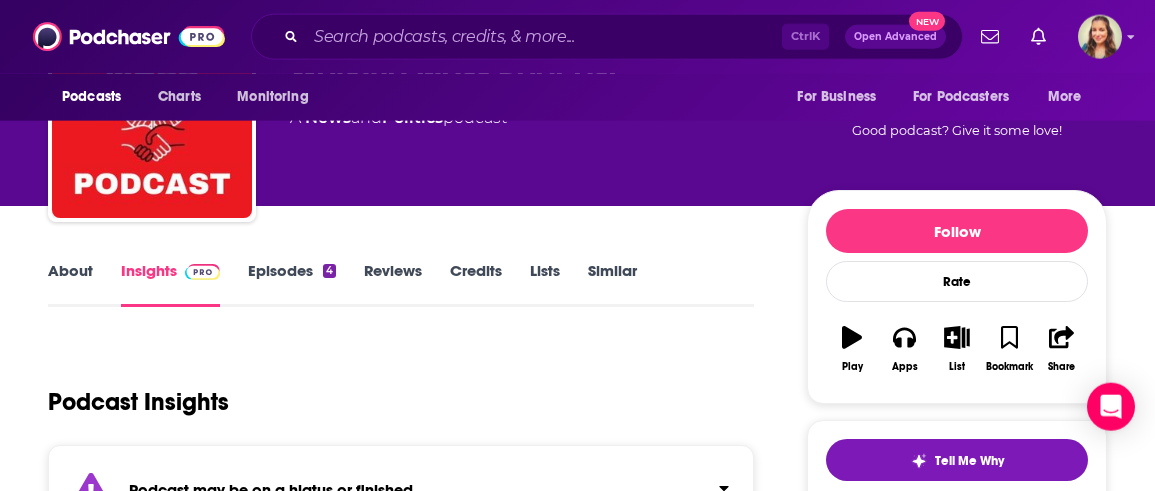 scroll, scrollTop: 0, scrollLeft: 0, axis: both 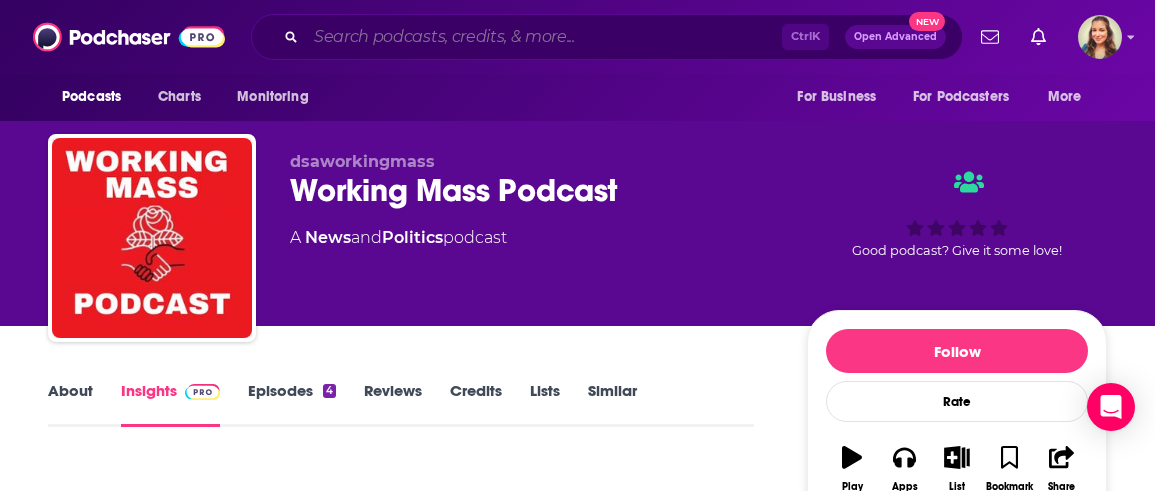 click at bounding box center (544, 37) 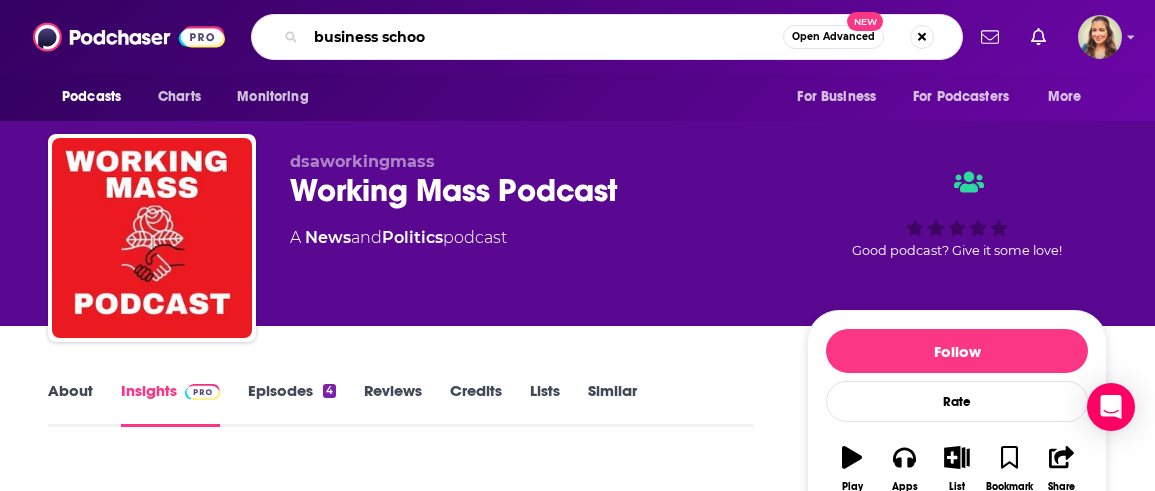 type on "business school" 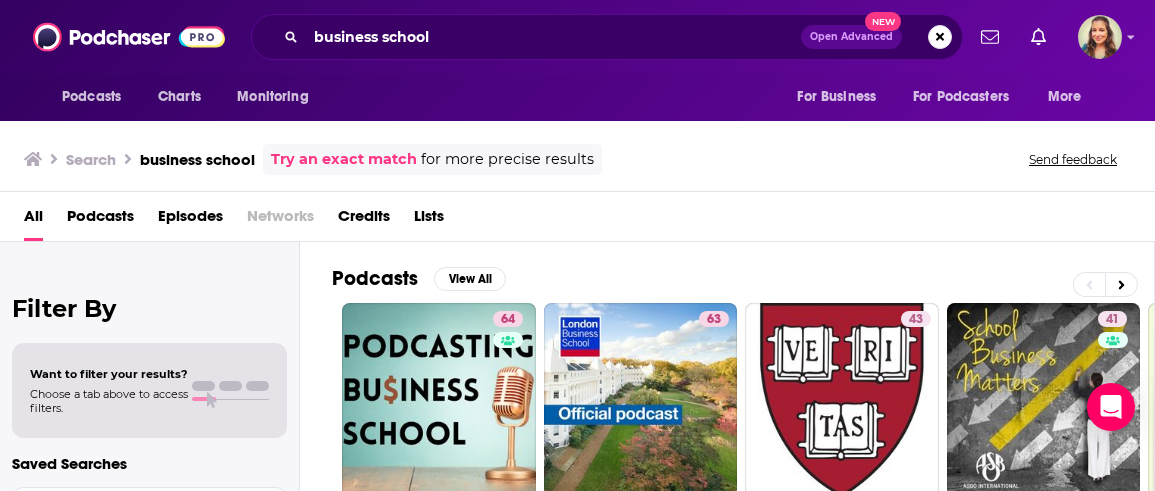 click on "Podcasts View All 64 63 43 41 41 55 75 2 + 4k" at bounding box center (743, 381) 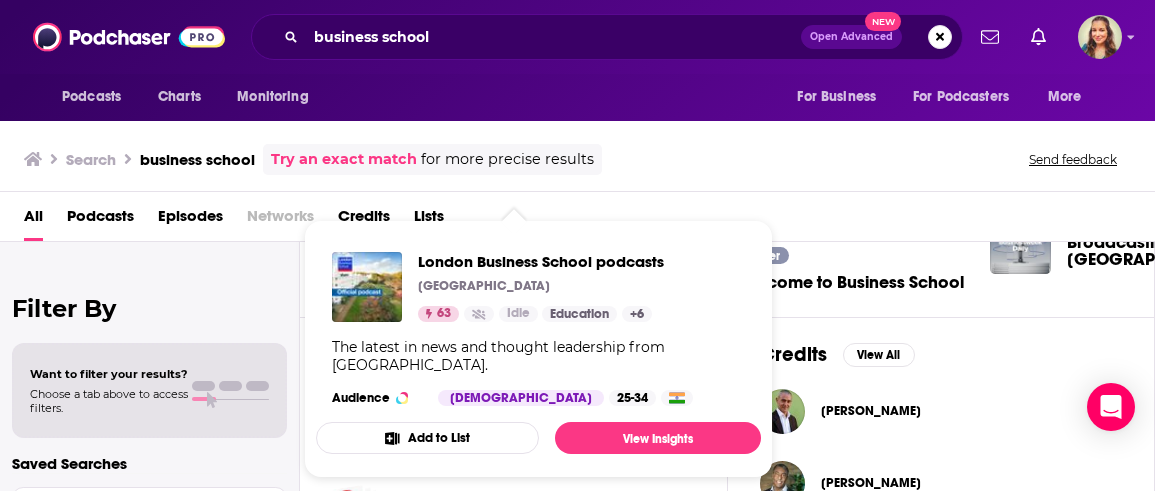 scroll, scrollTop: 627, scrollLeft: 0, axis: vertical 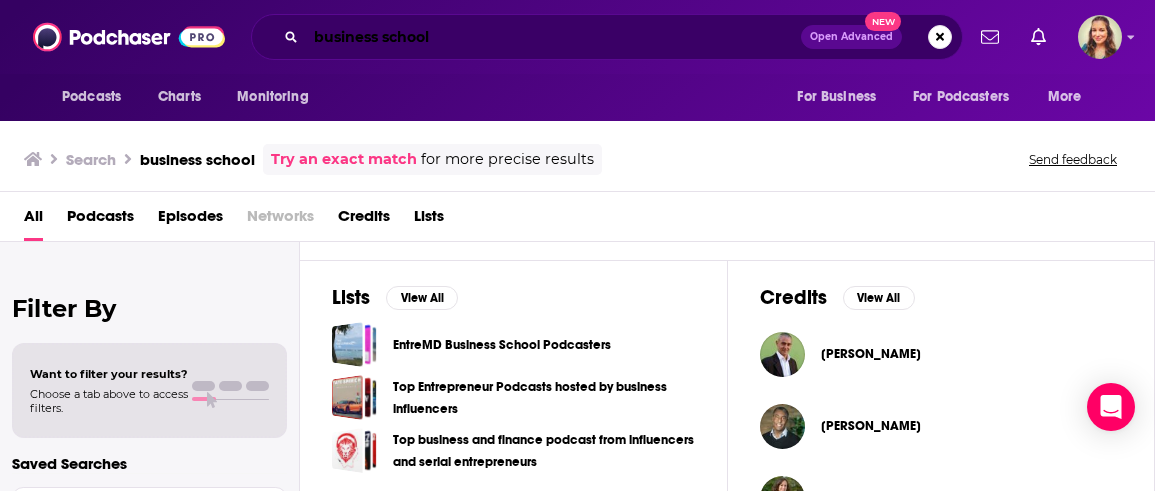 click on "business school" at bounding box center (553, 37) 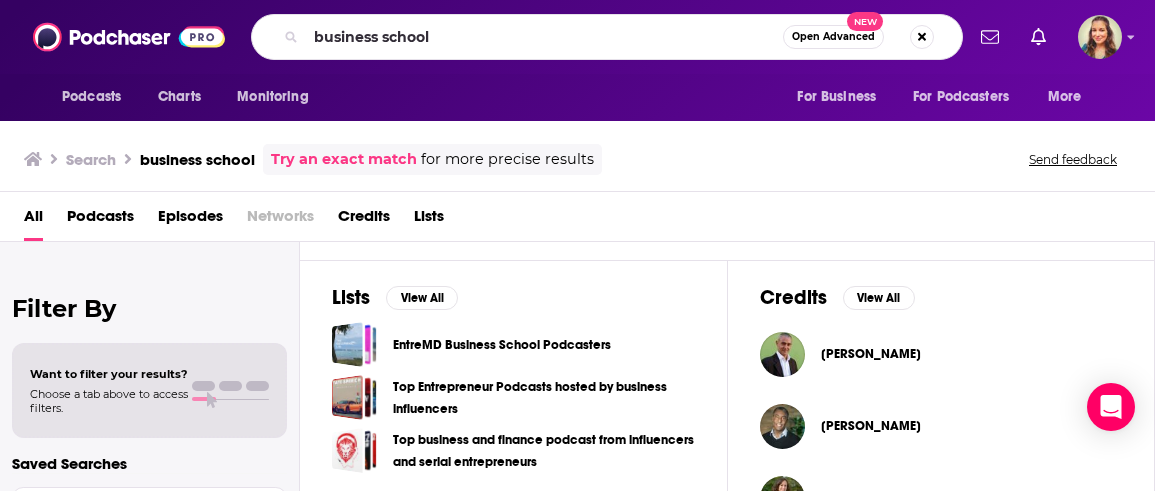 click on "business school Open Advanced New" at bounding box center [607, 37] 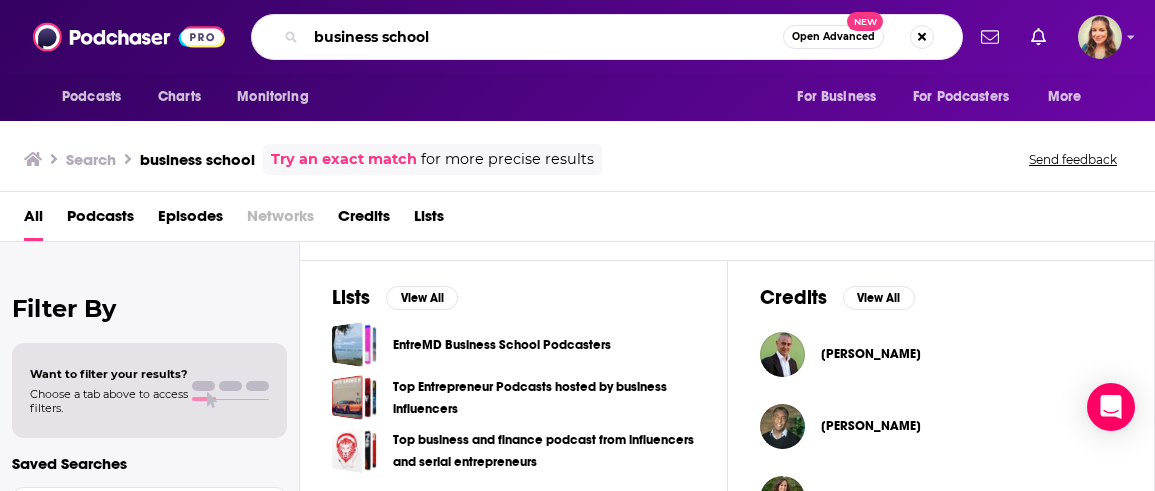 click on "business school" at bounding box center [544, 37] 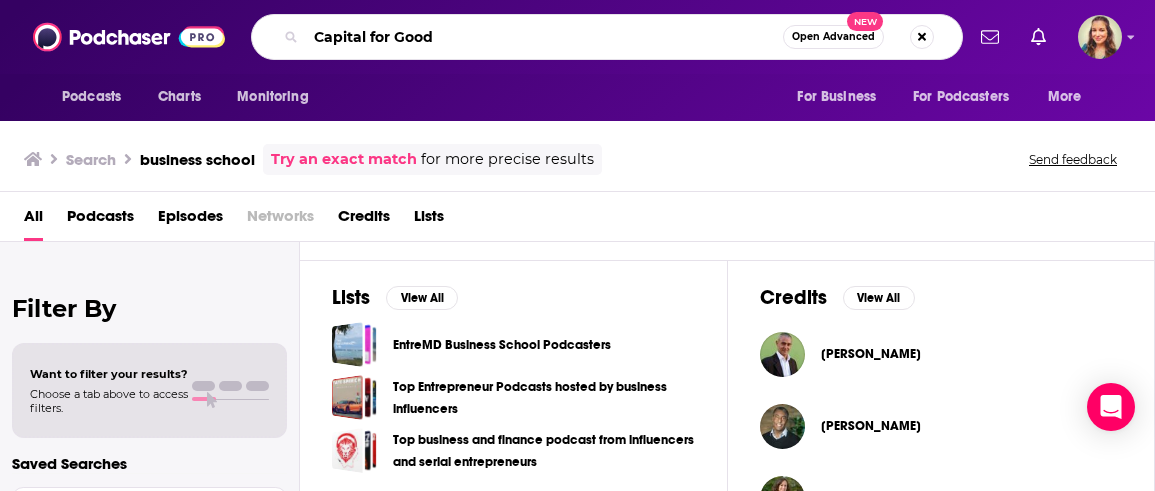 type on "Capital for Good" 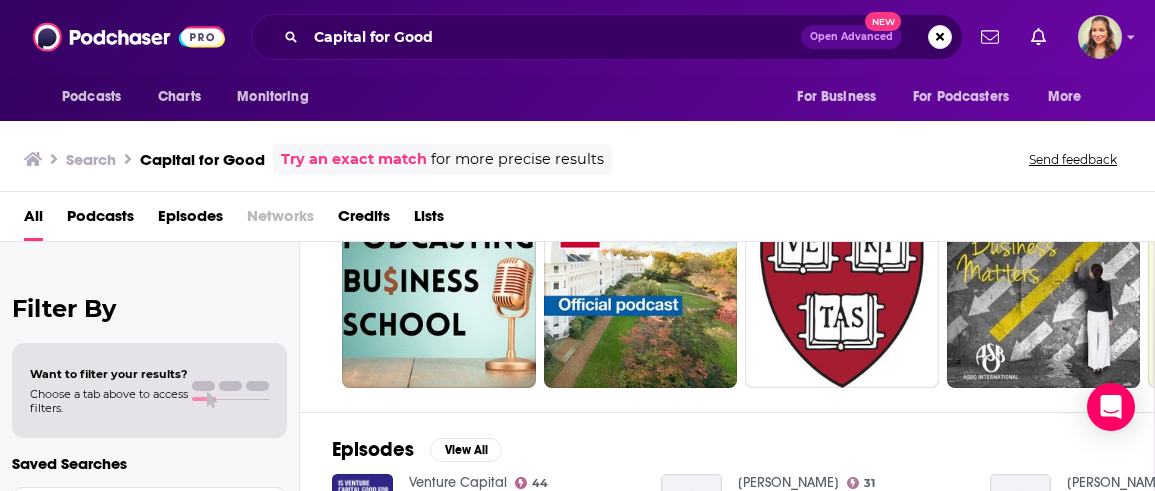scroll, scrollTop: 114, scrollLeft: 0, axis: vertical 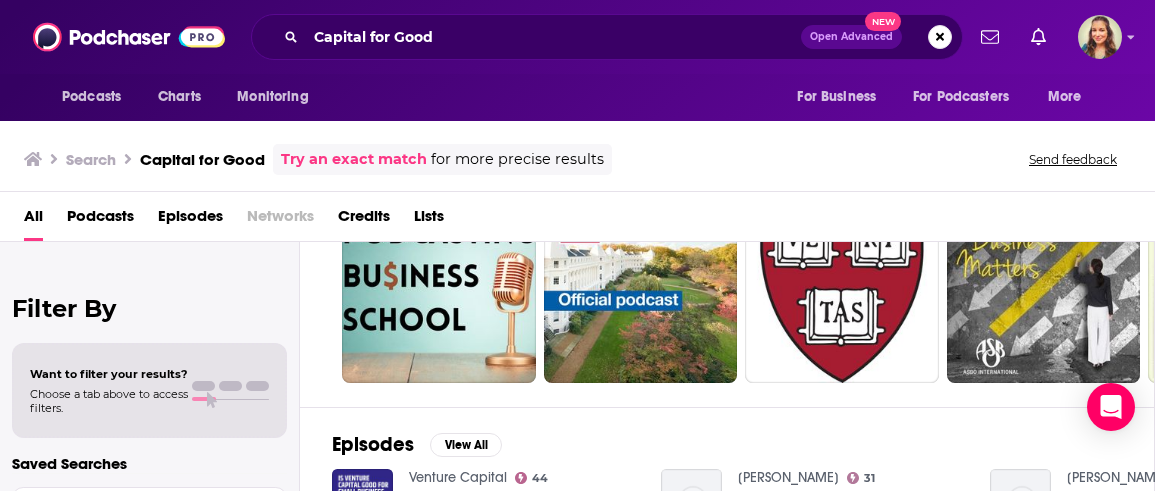 click on "Podcasts" at bounding box center [100, 220] 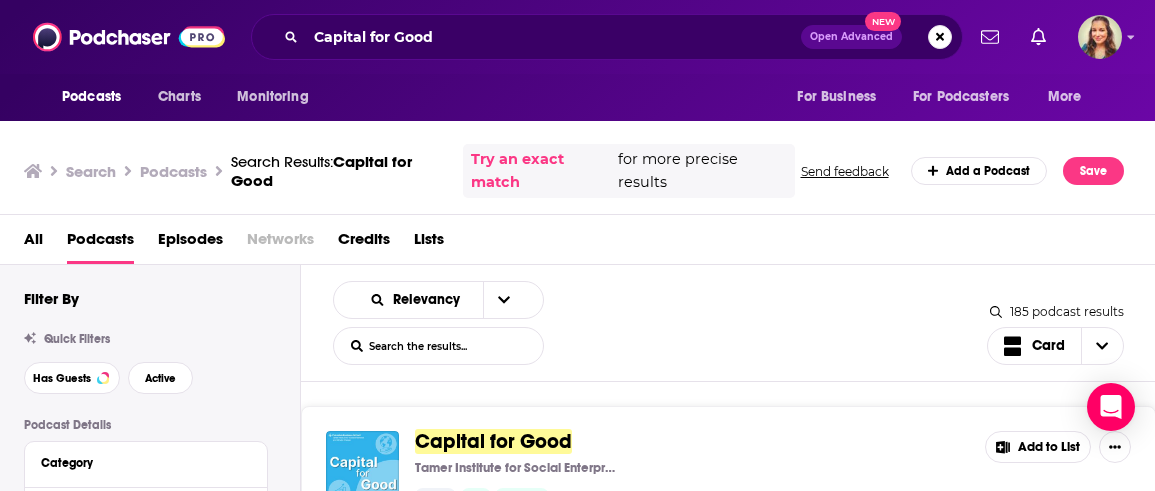 click on "Relevancy List Search Input Search the results... Card" at bounding box center [660, 323] 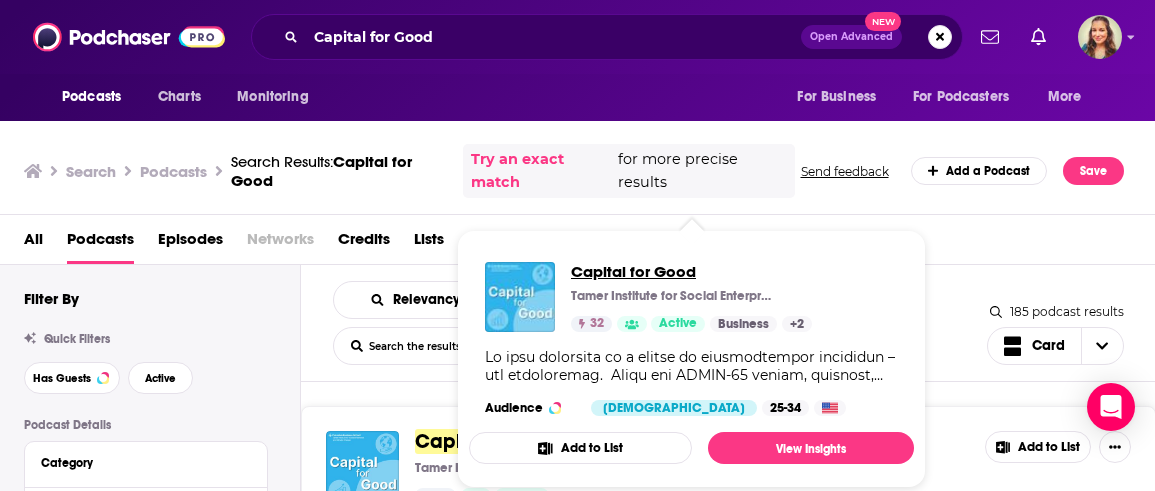 click on "Capital for Good" at bounding box center (691, 271) 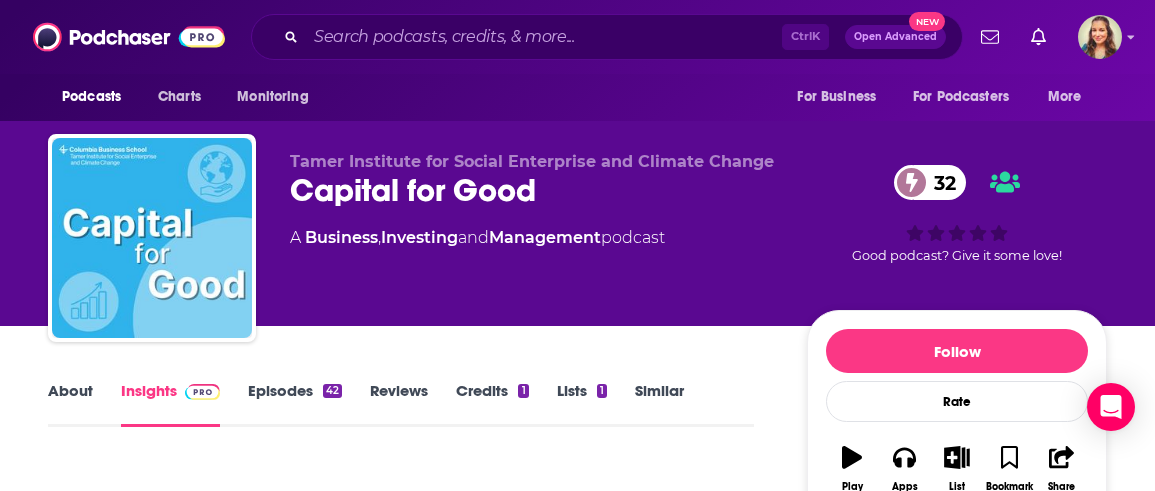 click on "About Insights Episodes 42 Reviews Credits 1 Lists 1 Similar Podcast Insights Reach & Audience Content Social Contacts Charts Sponsors Details Similar Contact Podcast Open Website  Reach Power Score™ 32 Total Monthly Listens Under 1.4k New Episode Listens Under 1.1k Export One-Sheet Audience Demographics Gender [DEMOGRAPHIC_DATA] Age [DEMOGRAPHIC_DATA] yo Parental Status Mixed Countries 1 [GEOGRAPHIC_DATA] 2 [GEOGRAPHIC_DATA] 3 [GEOGRAPHIC_DATA] 4 [GEOGRAPHIC_DATA] 5 [GEOGRAPHIC_DATA] Education Level Mostly  Higher Education Content Political Skew Medium Left Socials This podcast does not have social handles yet. Contacts Submit a request  for contacts for this podcast. Charts All Charts All Categories All Countries This podcast isn't ranking on any Apple or Spotify charts [DATE]. Recent Sponsors of  Capital for Good Beta Add to We do not have sponsor history for this podcast yet or there are no sponsors. Podcast Details Podcast Status Active Release Period 2 per month Explicit No First Episode [DATE] Latest Episode [DATE] Episode Length 28 minutes Language" at bounding box center (577, 4086) 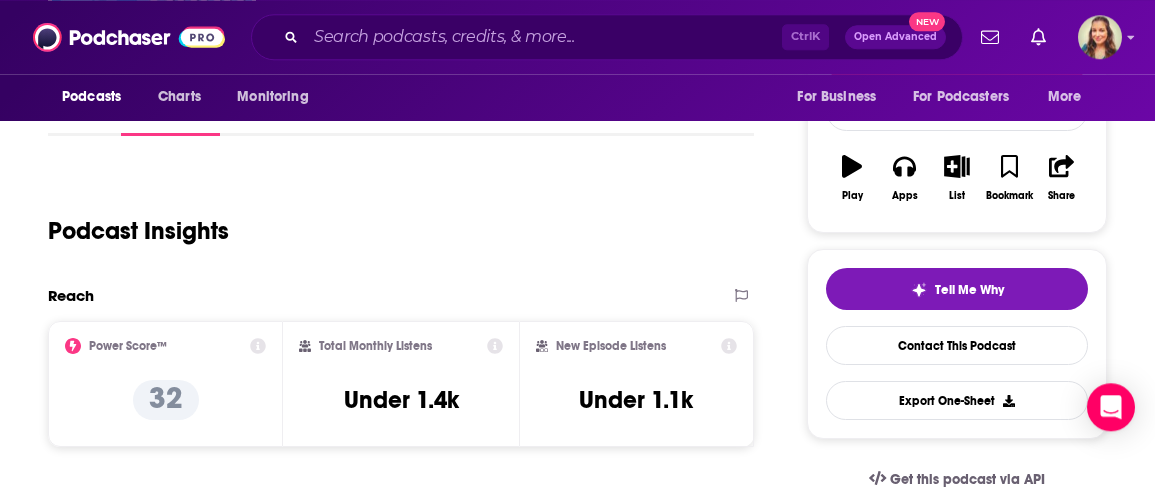 scroll, scrollTop: 342, scrollLeft: 0, axis: vertical 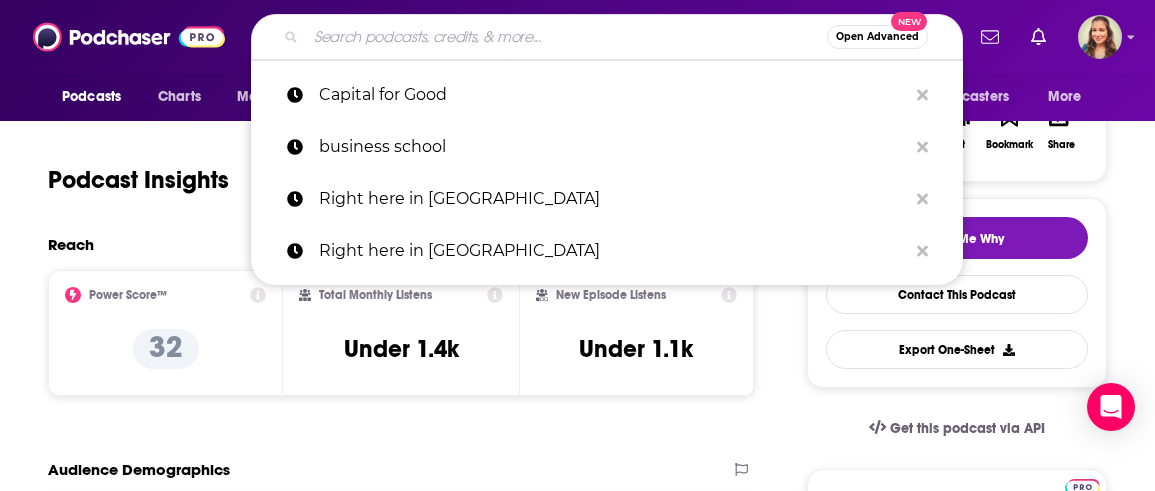 click at bounding box center (566, 37) 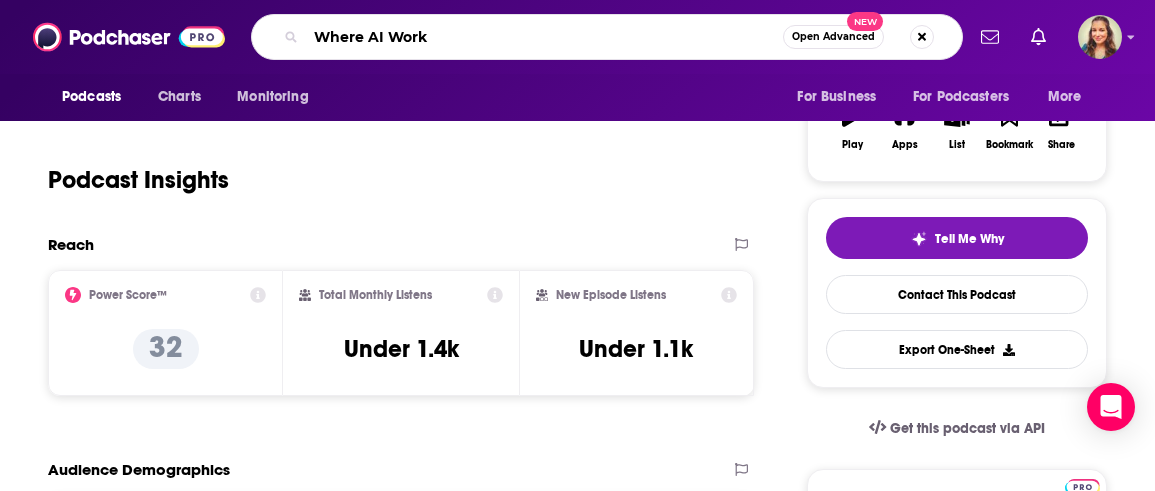 type on "Where AI Works" 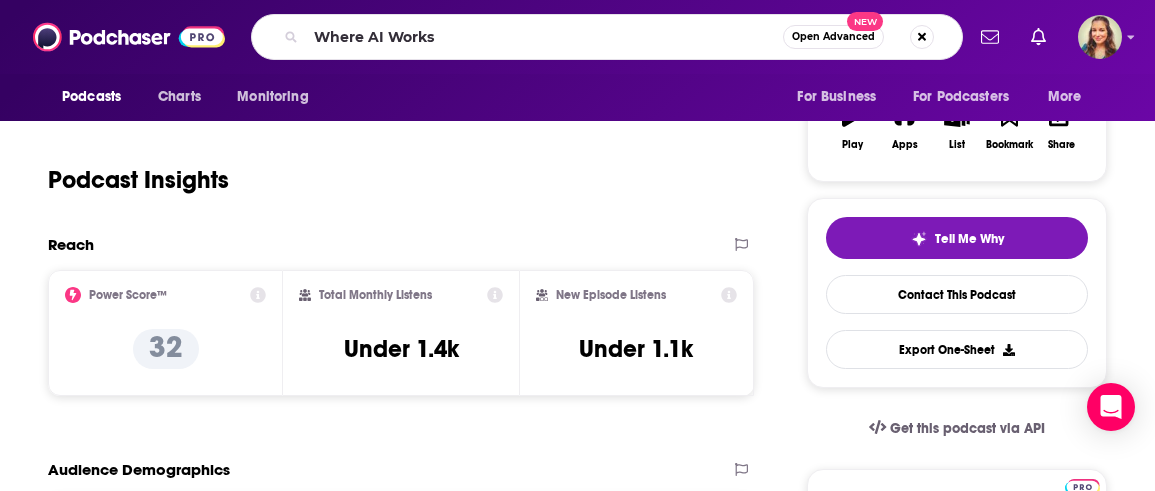 scroll, scrollTop: 0, scrollLeft: 0, axis: both 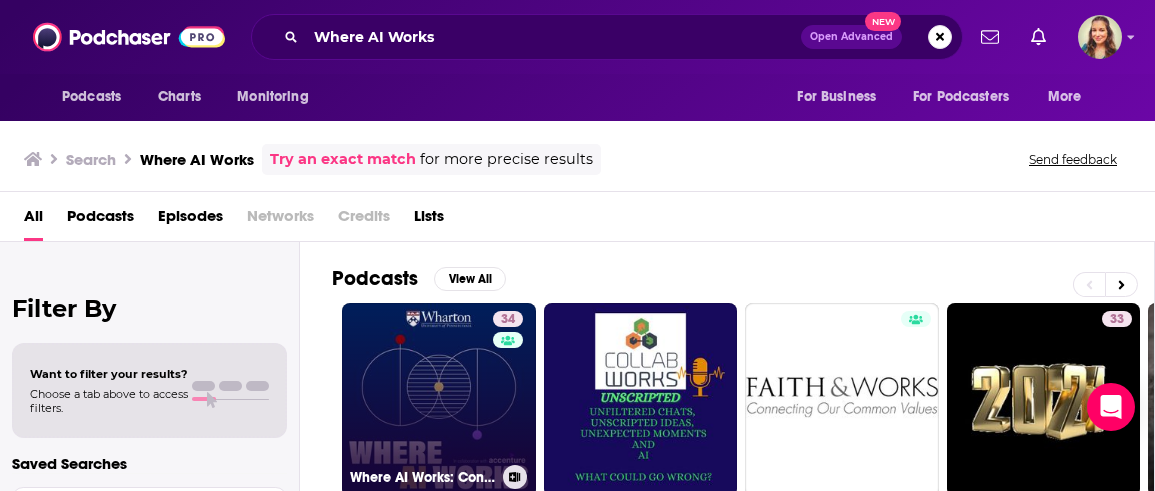 click on "34 Where AI Works: Conversations at the Intersection of AI and Industry" at bounding box center [439, 400] 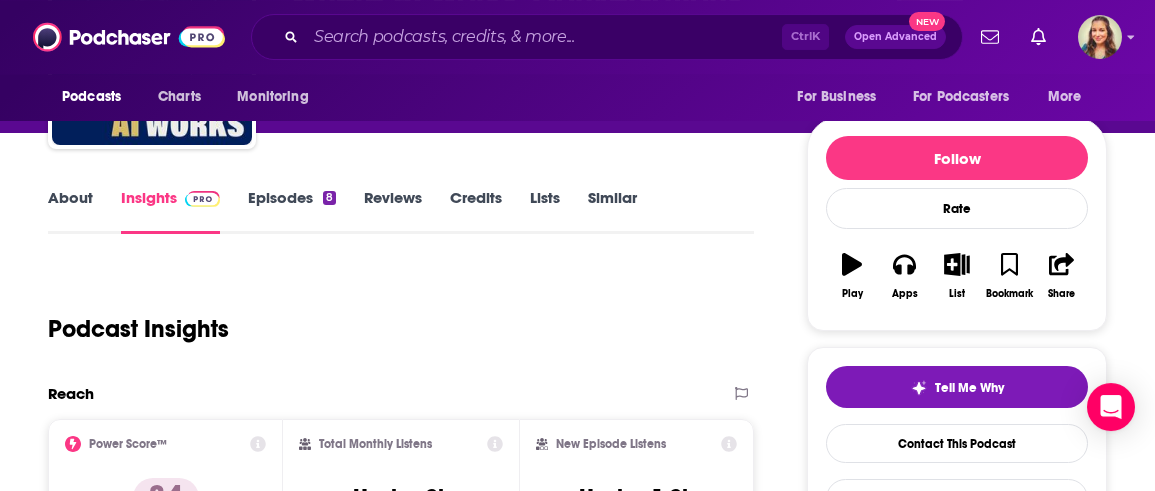 scroll, scrollTop: 228, scrollLeft: 0, axis: vertical 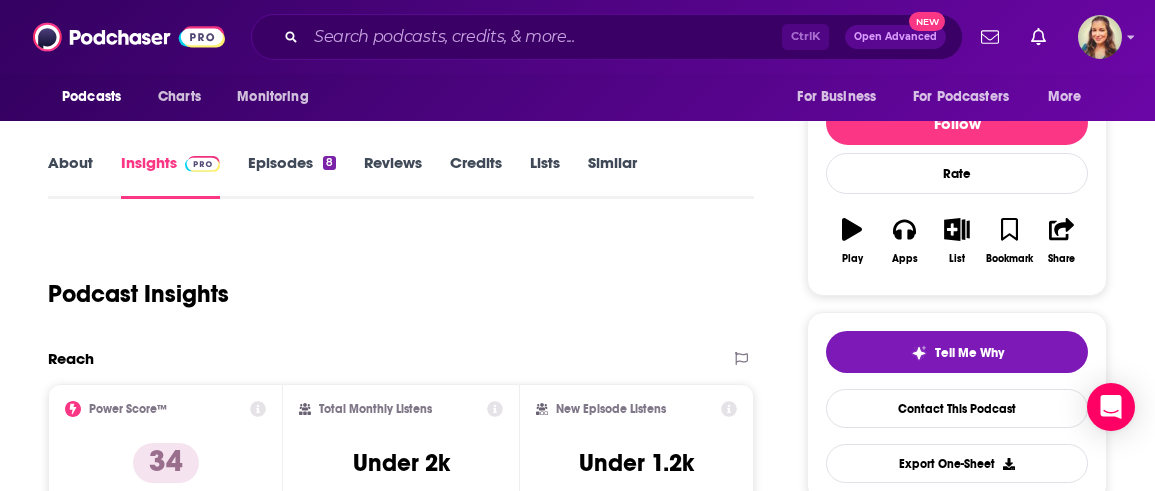 click on "Podcast Insights" at bounding box center [393, 282] 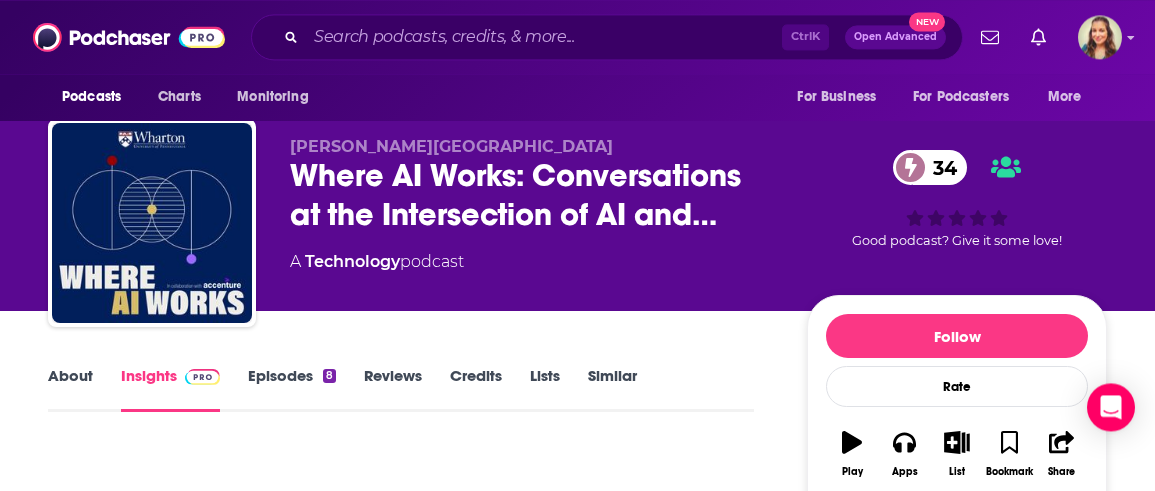 scroll, scrollTop: 0, scrollLeft: 0, axis: both 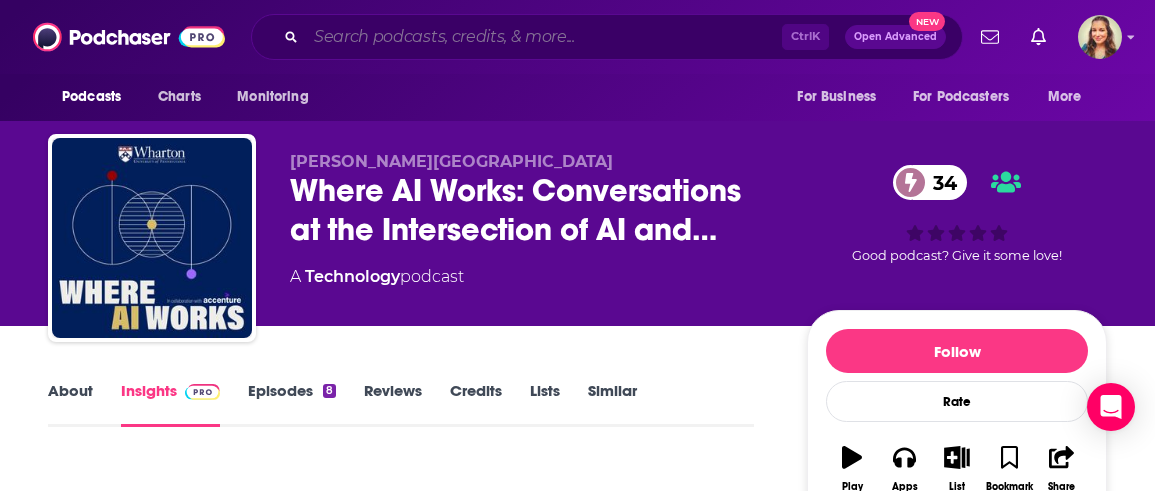 click at bounding box center [544, 37] 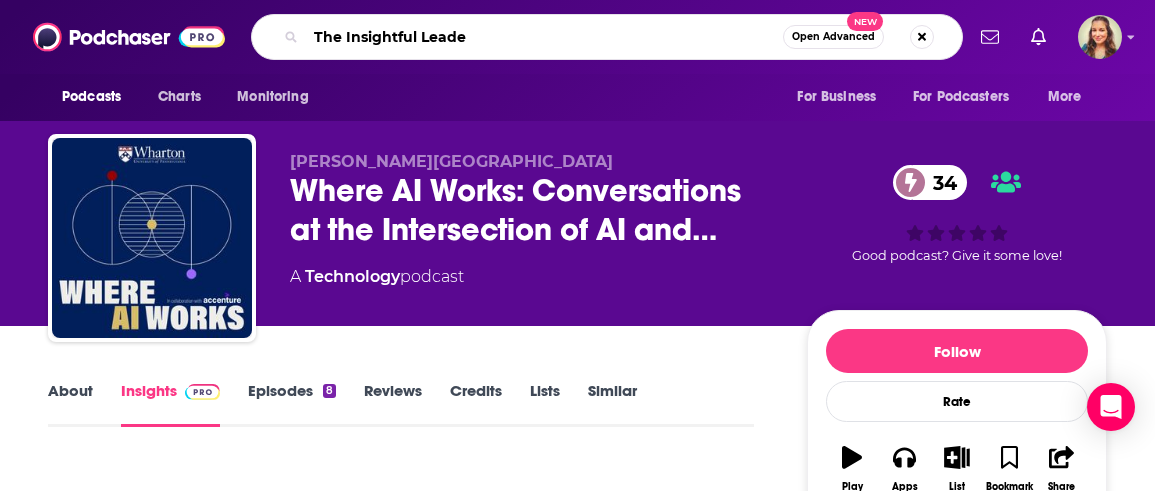 type on "The Insightful Leader" 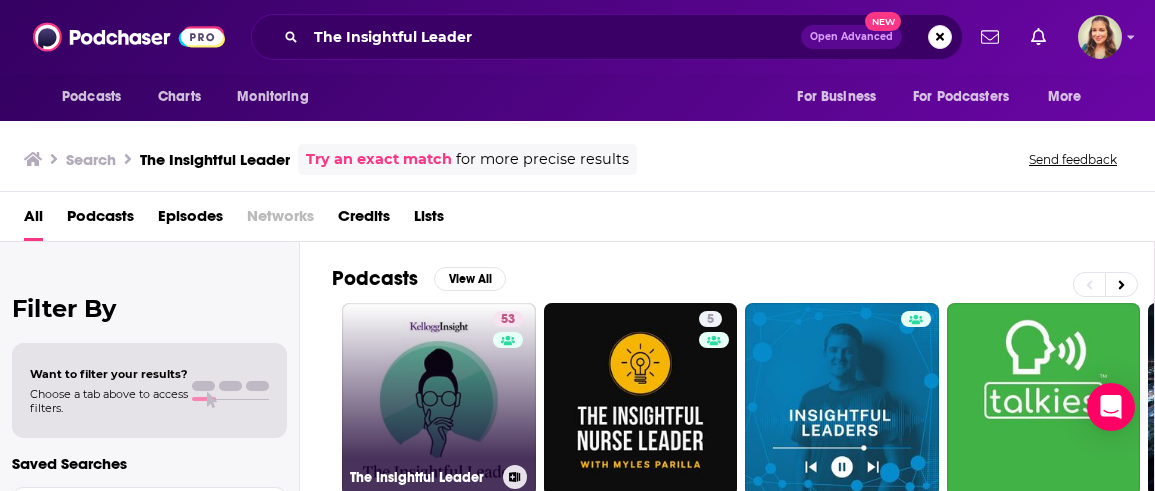 click on "53 The Insightful Leader" at bounding box center (439, 400) 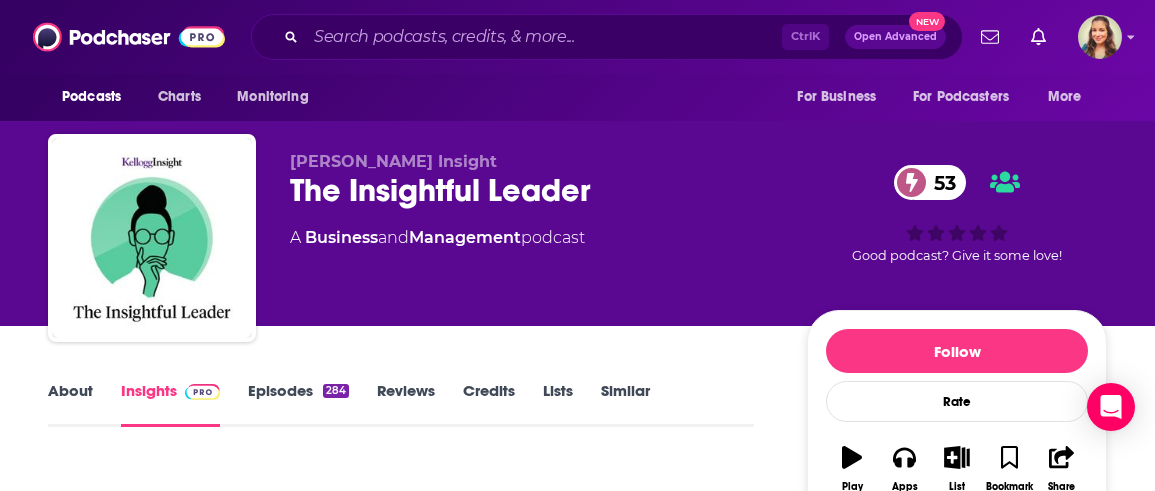 click on "[PERSON_NAME] Insight   The Insightful Leader 53 A   Business  and  Management  podcast" at bounding box center (532, 232) 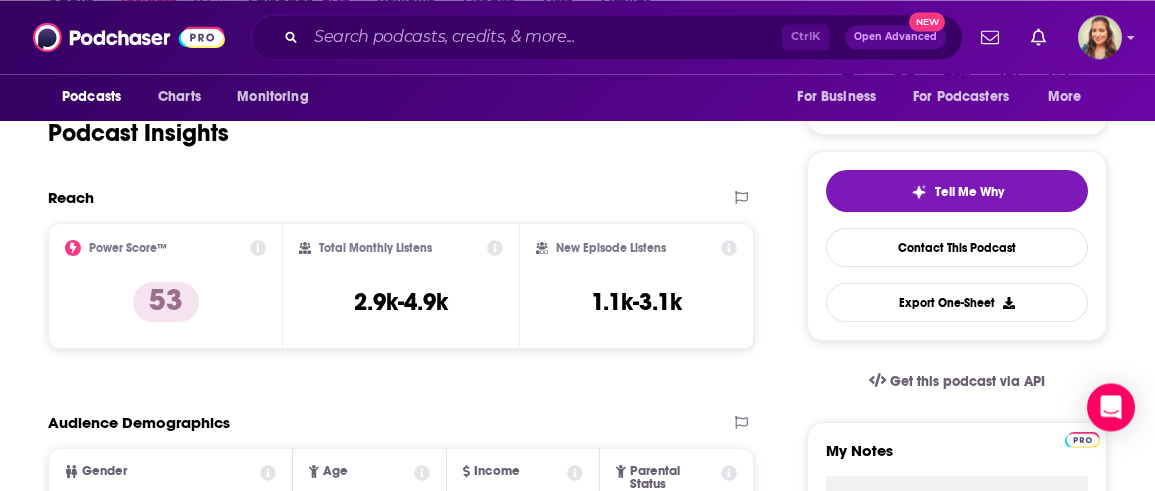 scroll, scrollTop: 399, scrollLeft: 0, axis: vertical 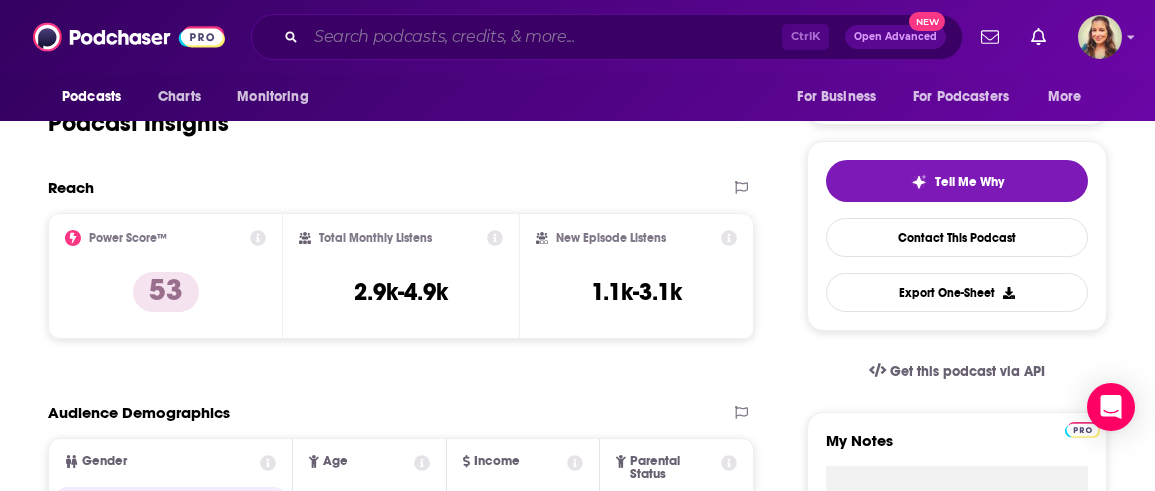 click at bounding box center [544, 37] 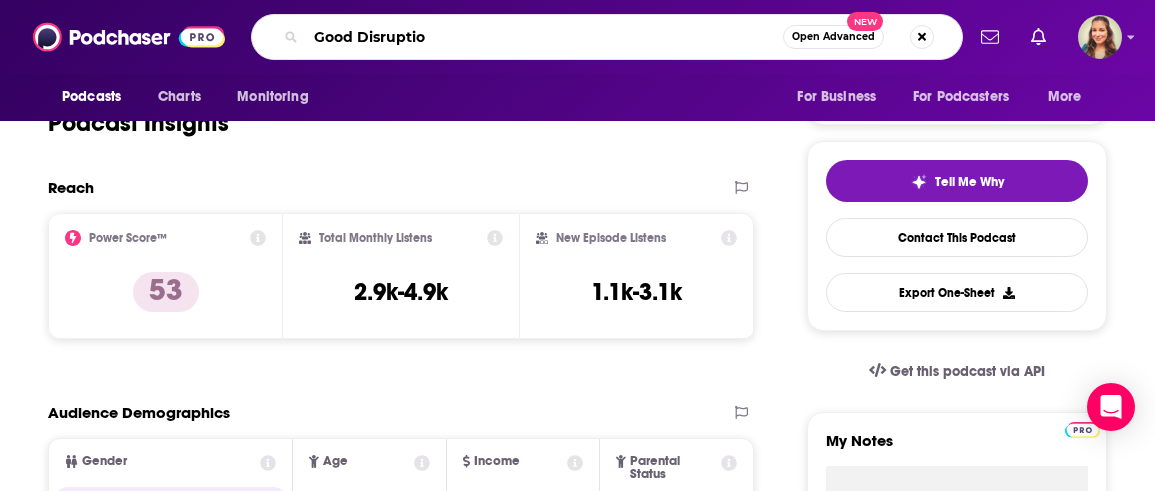type on "Good Disruption" 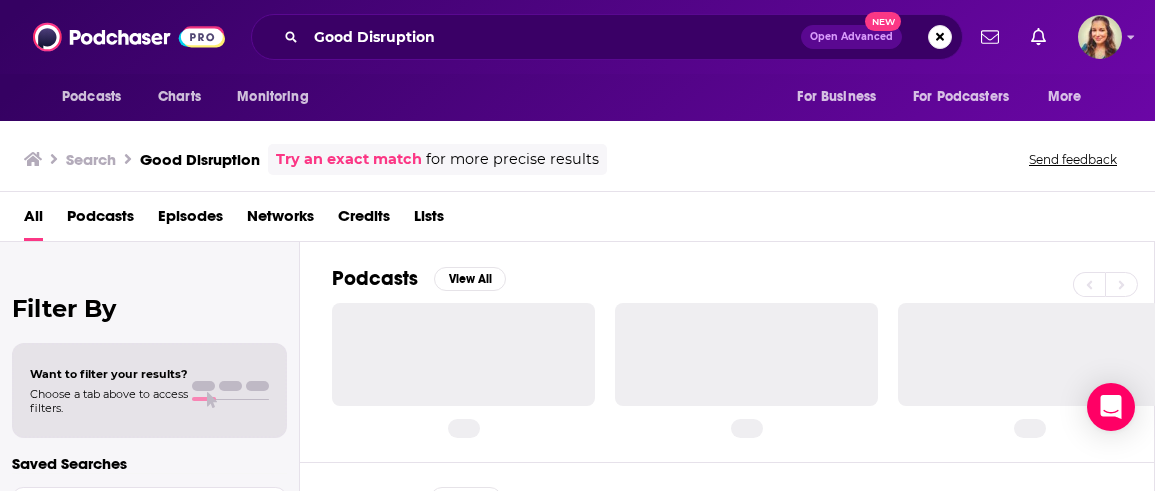 scroll, scrollTop: 0, scrollLeft: 0, axis: both 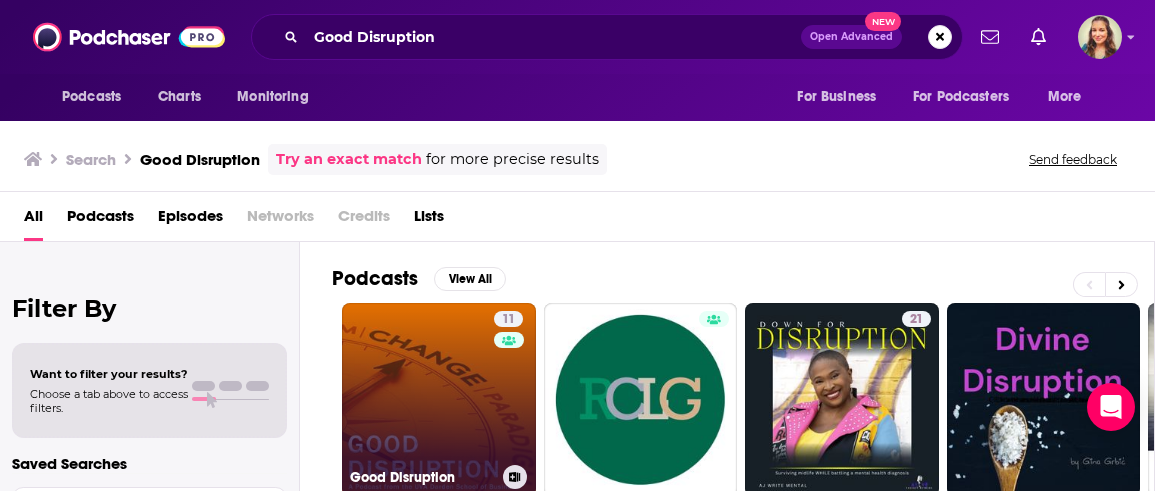 click on "11 Good Disruption" at bounding box center [439, 400] 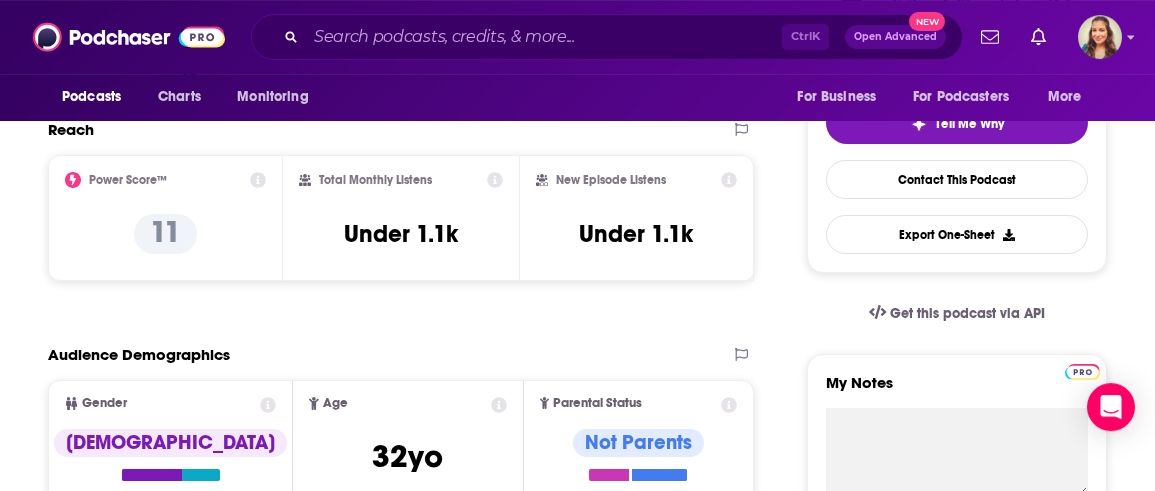 scroll, scrollTop: 456, scrollLeft: 0, axis: vertical 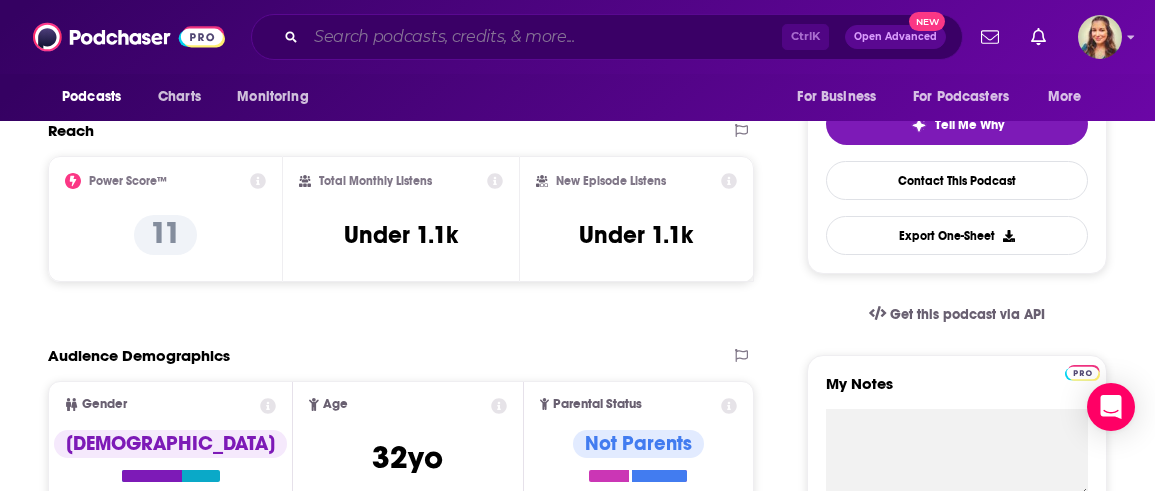 click at bounding box center [544, 37] 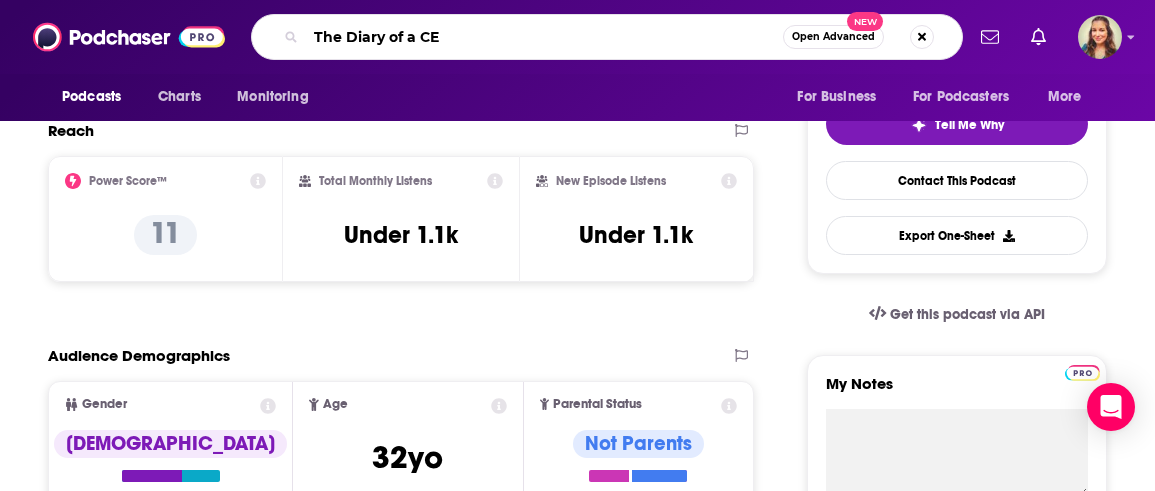 type on "The Diary of a CEO" 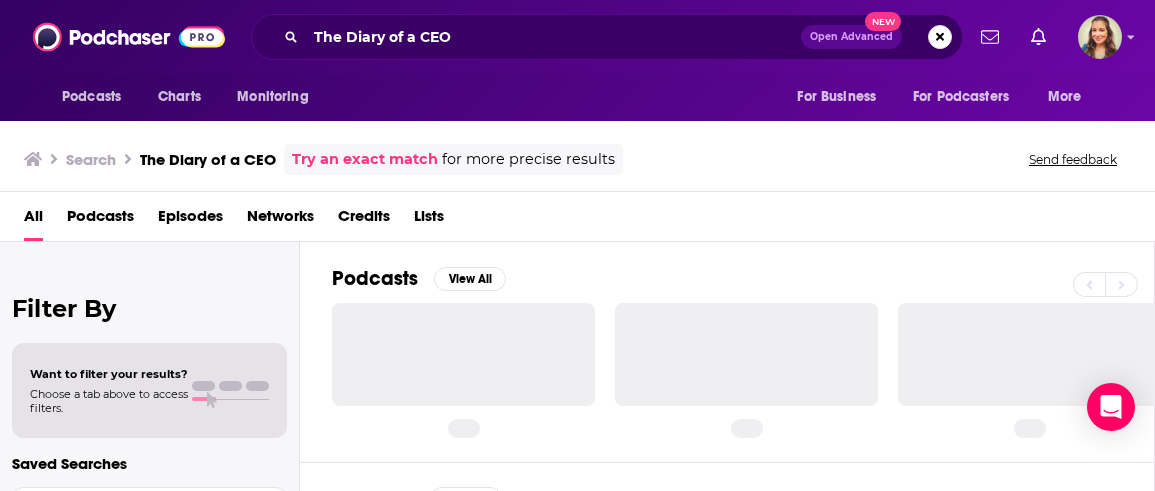 scroll, scrollTop: 0, scrollLeft: 0, axis: both 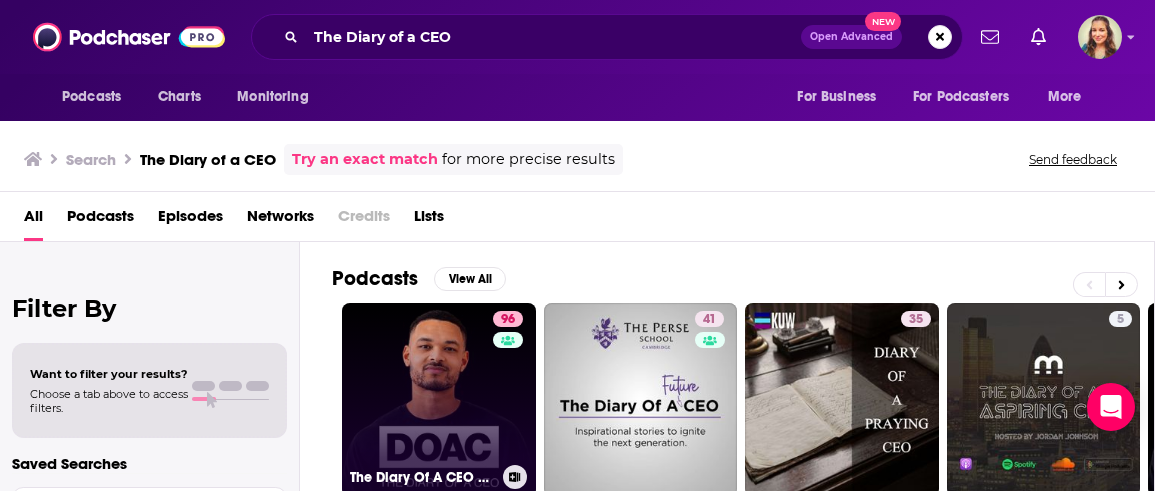 click on "96 The Diary Of A CEO with [PERSON_NAME]" at bounding box center (439, 400) 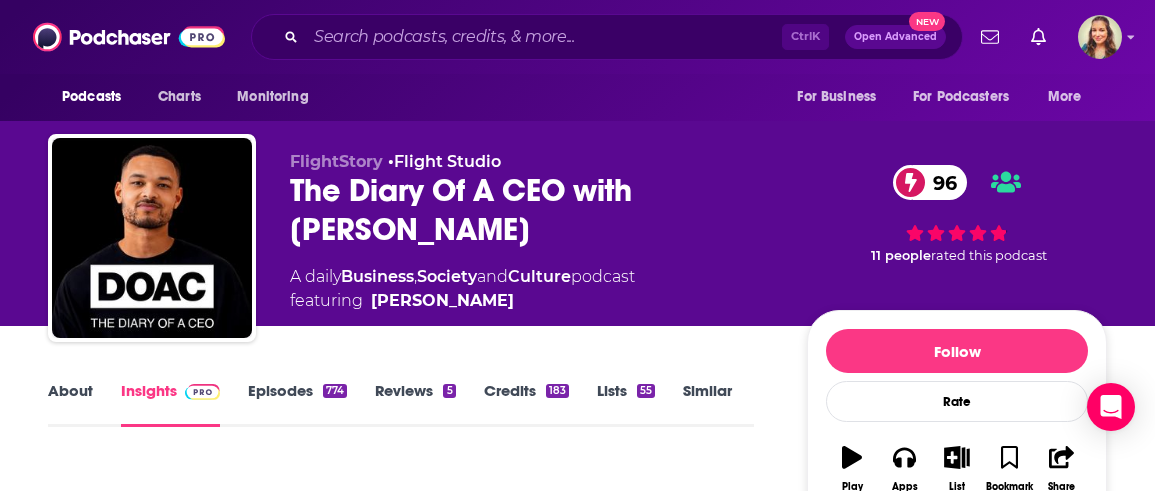 click on "The Diary Of A CEO with [PERSON_NAME] 96" at bounding box center (532, 210) 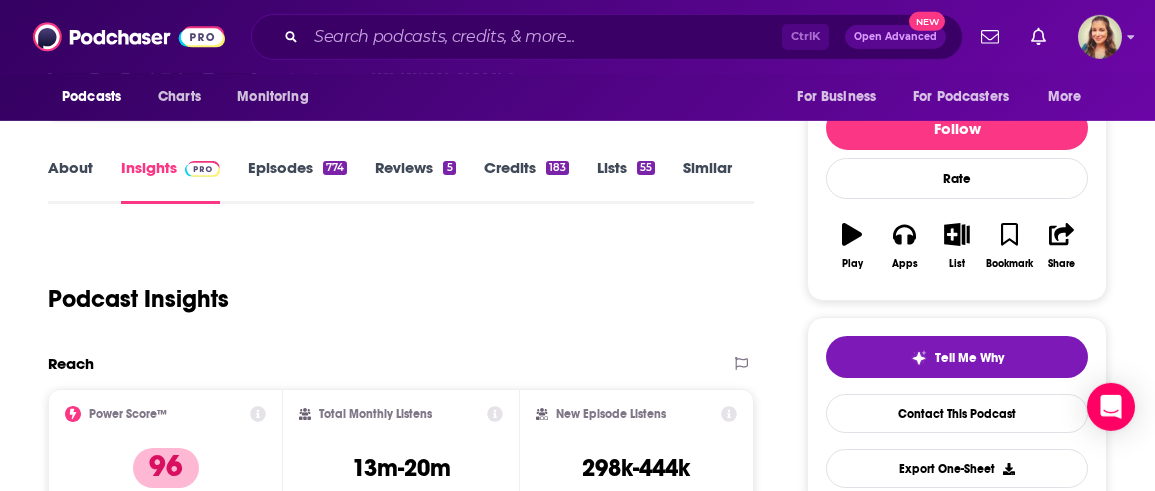 scroll, scrollTop: 228, scrollLeft: 0, axis: vertical 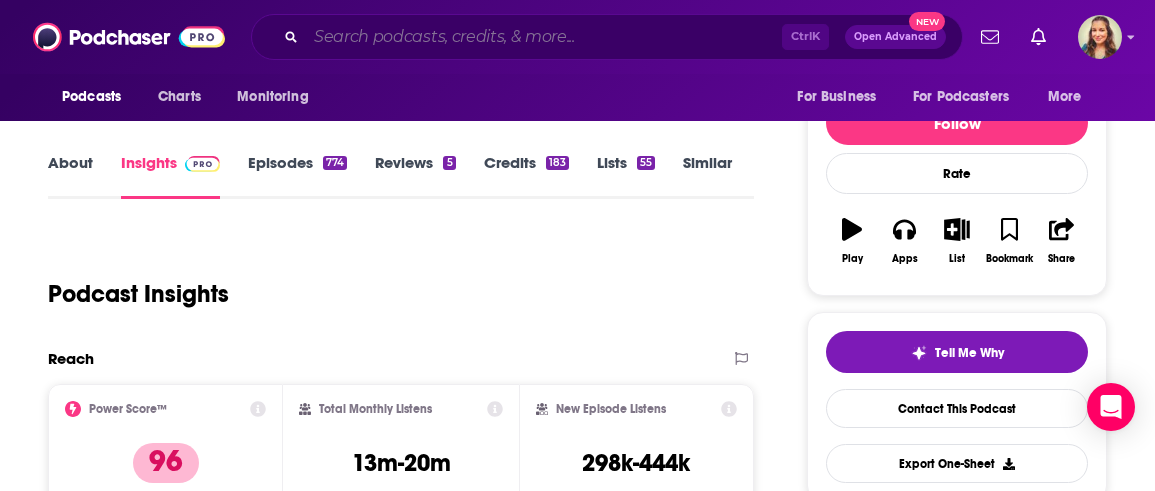 click at bounding box center [544, 37] 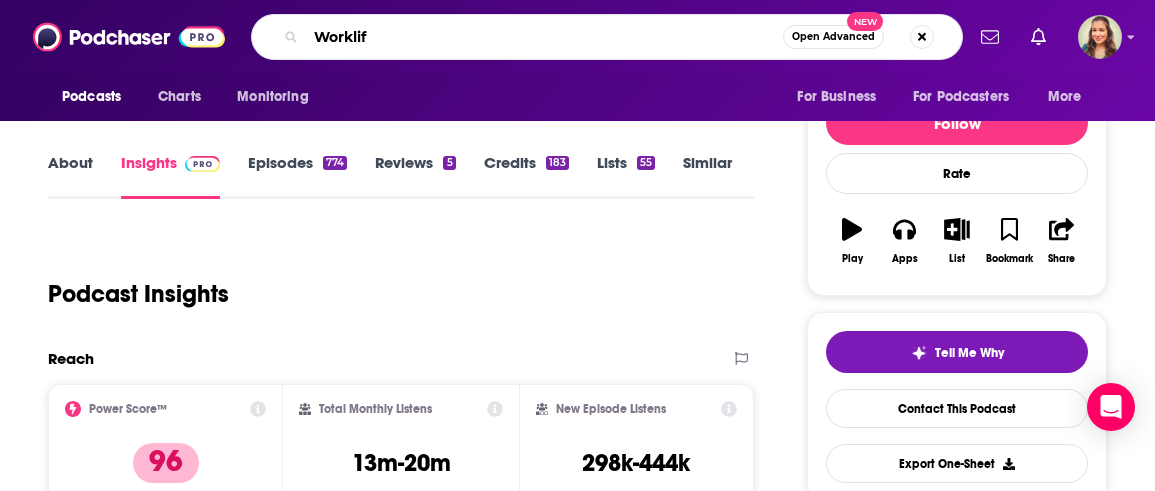 type on "Worklife" 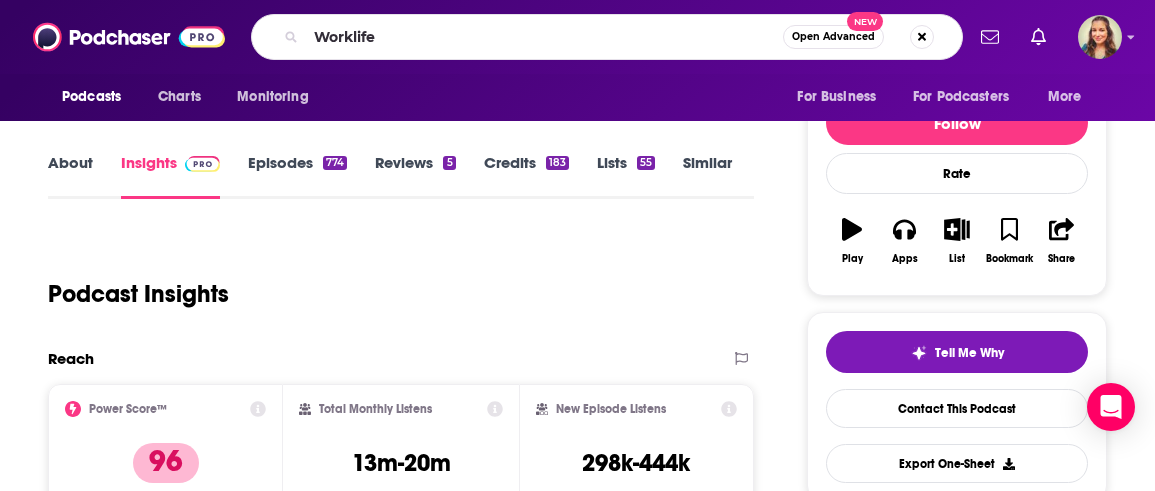 scroll, scrollTop: 0, scrollLeft: 0, axis: both 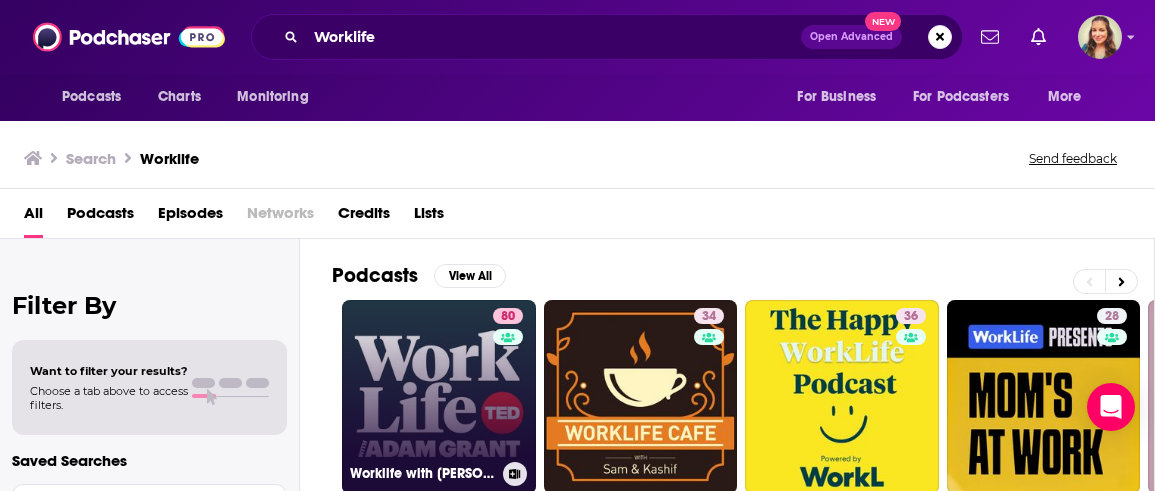 click on "80 Worklife with [PERSON_NAME]" at bounding box center (439, 397) 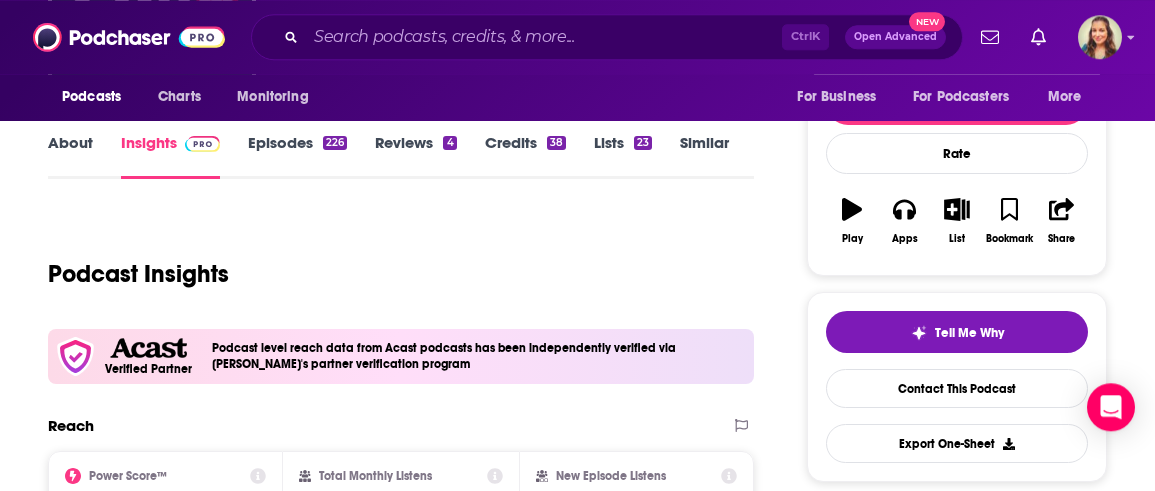 scroll, scrollTop: 342, scrollLeft: 0, axis: vertical 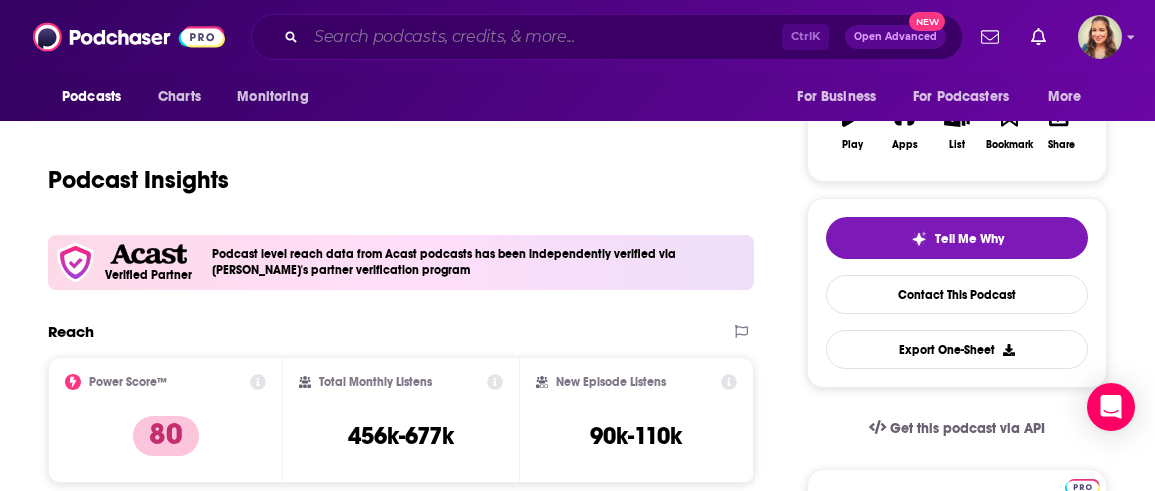click at bounding box center [544, 37] 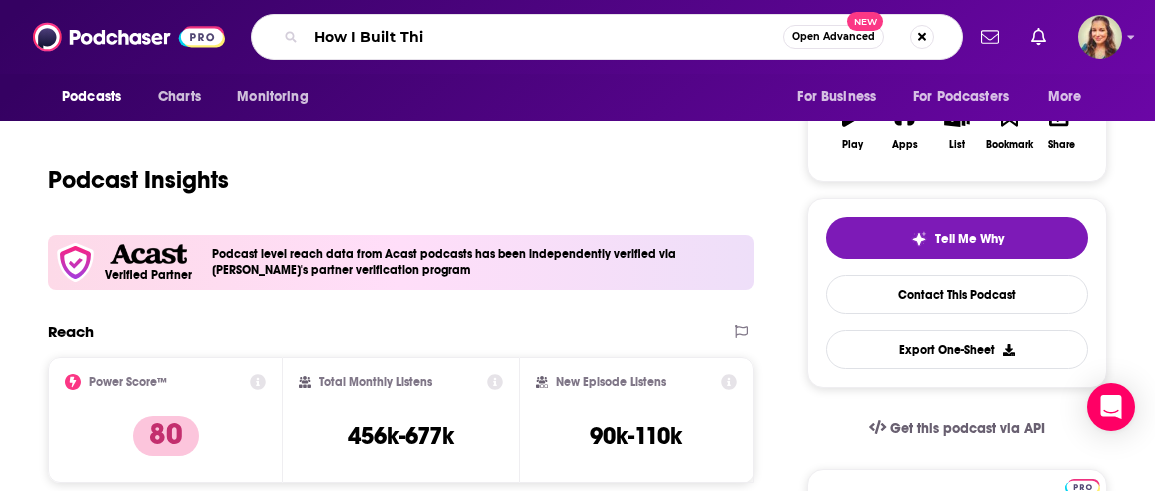 type on "How I Built This" 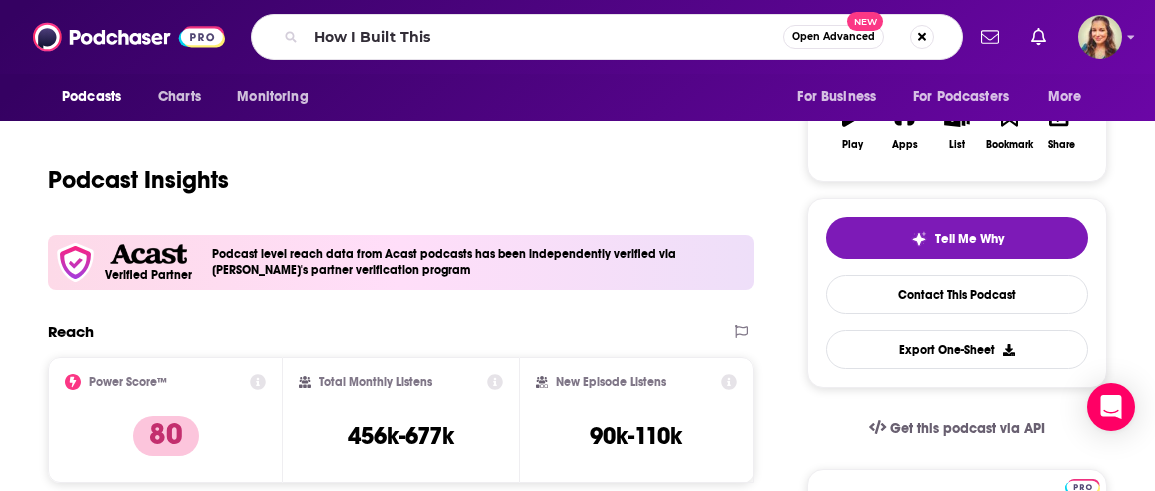 scroll, scrollTop: 0, scrollLeft: 0, axis: both 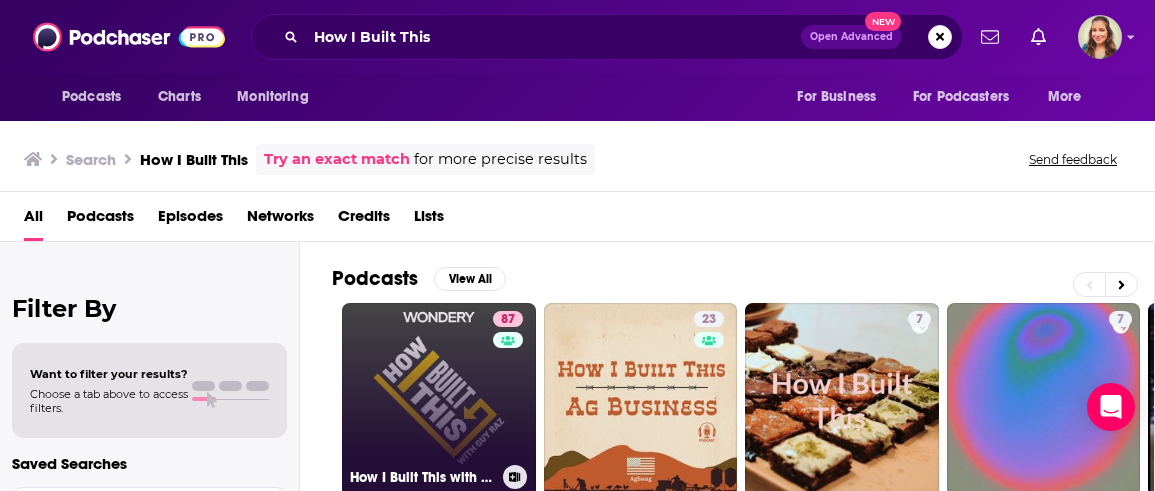 click on "87 How I Built This with [PERSON_NAME]" at bounding box center (439, 400) 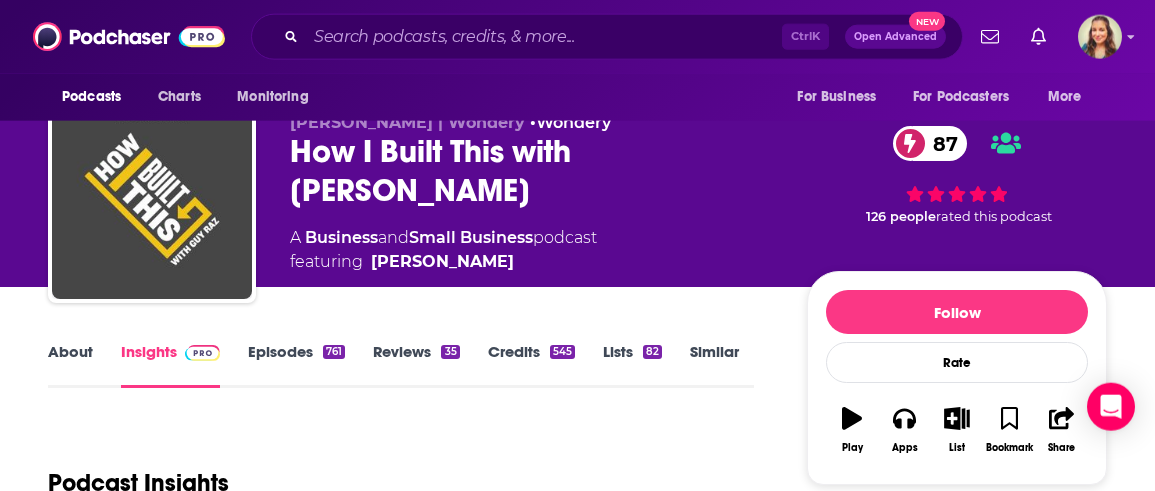 scroll, scrollTop: 114, scrollLeft: 0, axis: vertical 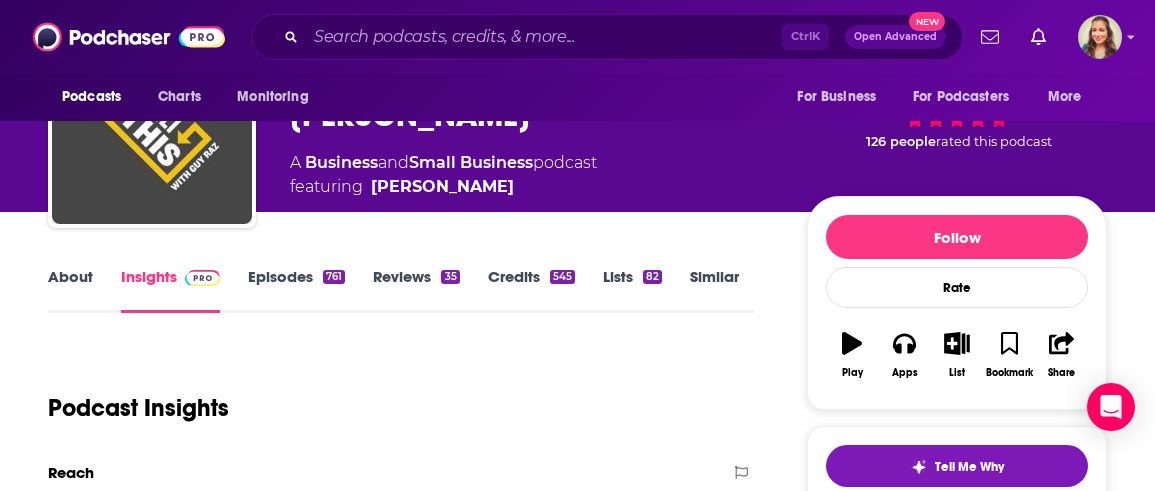 click on "About Insights Episodes 761 Reviews 35 Credits 545 Lists 82 Similar Podcast Insights Reach & Audience Content Social Contacts Charts Sponsors Details Similar Contact Podcast Open Website  Reach Power Score™ 87 Total Monthly Listens 2.2m-3.2m New Episode Listens 155k-230k Export One-Sheet Audience Demographics Gender [DEMOGRAPHIC_DATA] Age [DEMOGRAPHIC_DATA] yo Income $ $ $ $ $ Parental Status Mixed Countries 1 [GEOGRAPHIC_DATA] 2 [GEOGRAPHIC_DATA] 3 [GEOGRAPHIC_DATA] 4 [GEOGRAPHIC_DATA] 5 [GEOGRAPHIC_DATA] Top Cities [US_STATE], [GEOGRAPHIC_DATA] , [GEOGRAPHIC_DATA], [GEOGRAPHIC_DATA] , [GEOGRAPHIC_DATA], [GEOGRAPHIC_DATA] , [US_STATE], [GEOGRAPHIC_DATA] , [GEOGRAPHIC_DATA], [GEOGRAPHIC_DATA] , [GEOGRAPHIC_DATA], [GEOGRAPHIC_DATA] Interests Charity , News , Art/culture , Software , Science , Photography Jobs Principals/Owners , Company Founders , CEOs/Managing Directors , Directors , Managers , Software Engineers Ethnicities White / [DEMOGRAPHIC_DATA] , [DEMOGRAPHIC_DATA] , [DEMOGRAPHIC_DATA] , [DEMOGRAPHIC_DATA] Show More Content Political Skew Neutral/Mixed Socials Youtube @list-PLp-wXwmbv3z-1f-IDSSMABEEms7zLHPN Link X/Twitter @HowIBuiltThis 67k Instagram @howibuiltthisnpr Link Facebook @howibuiltthis 47k LinkedIn Link Host" at bounding box center [401, 4887] 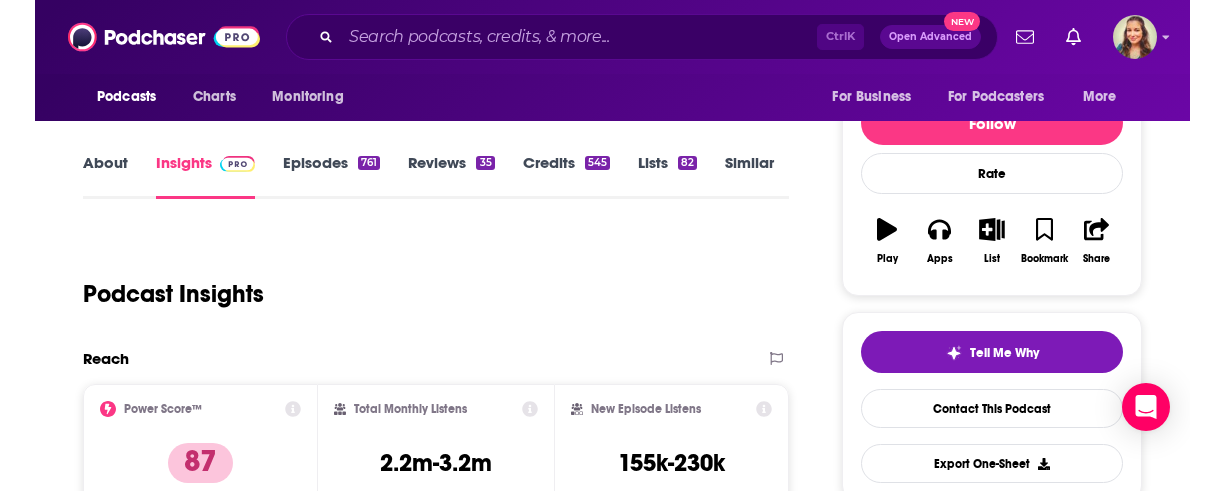 scroll, scrollTop: 221, scrollLeft: 0, axis: vertical 